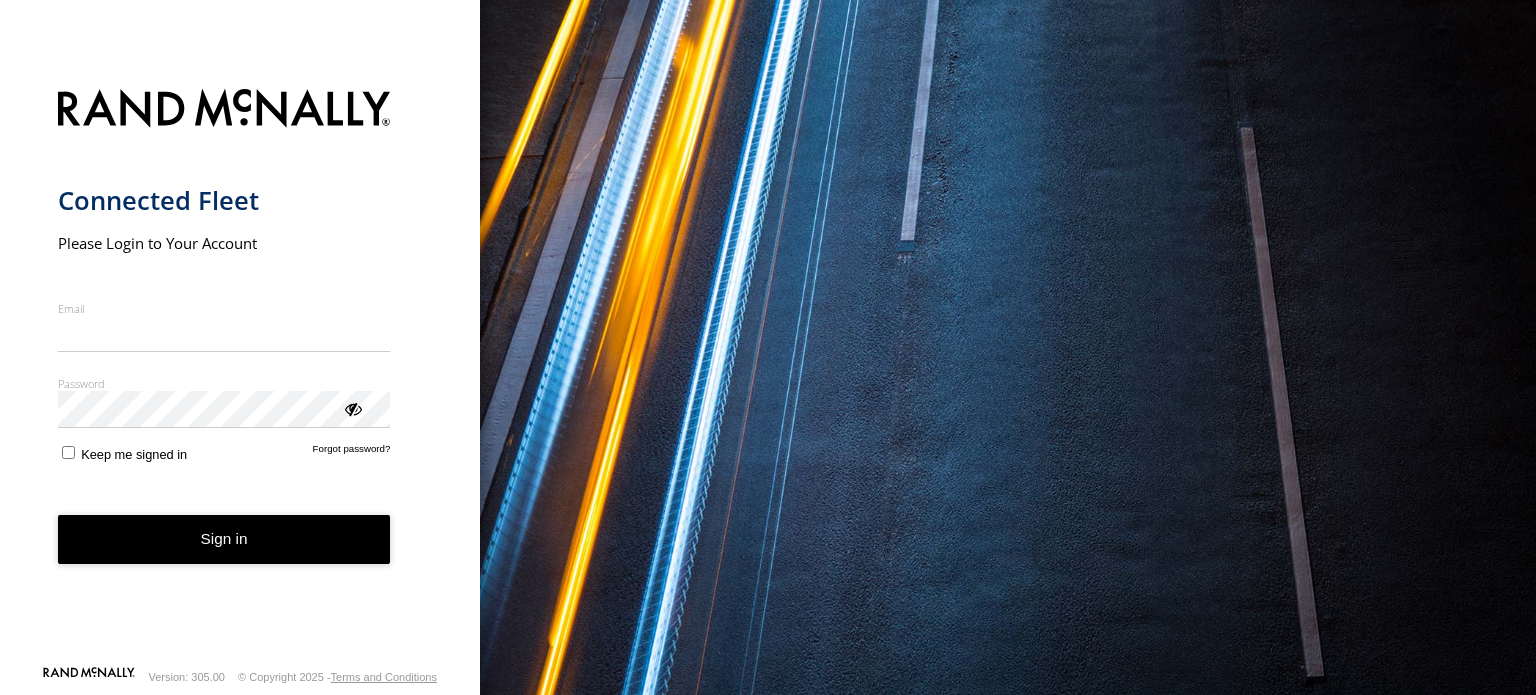 scroll, scrollTop: 0, scrollLeft: 0, axis: both 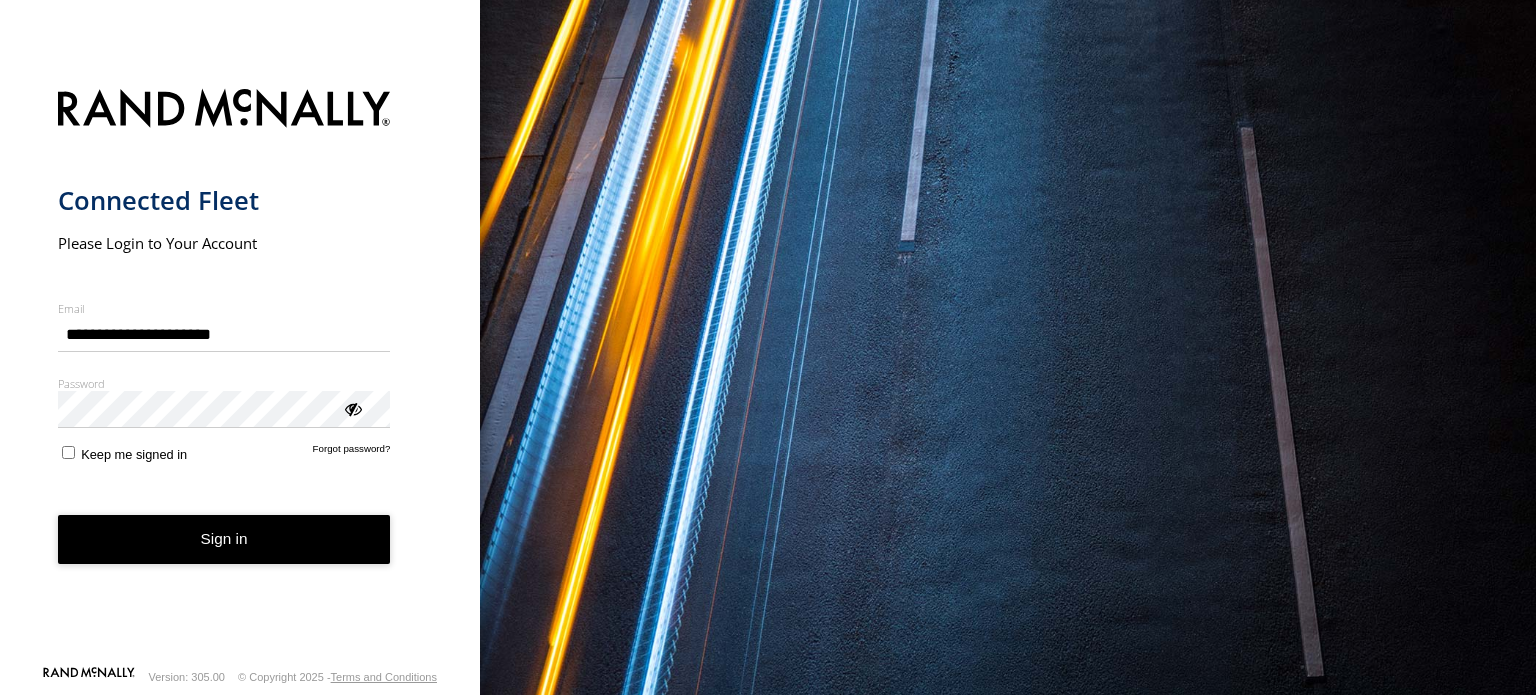 click on "Sign in" at bounding box center (224, 539) 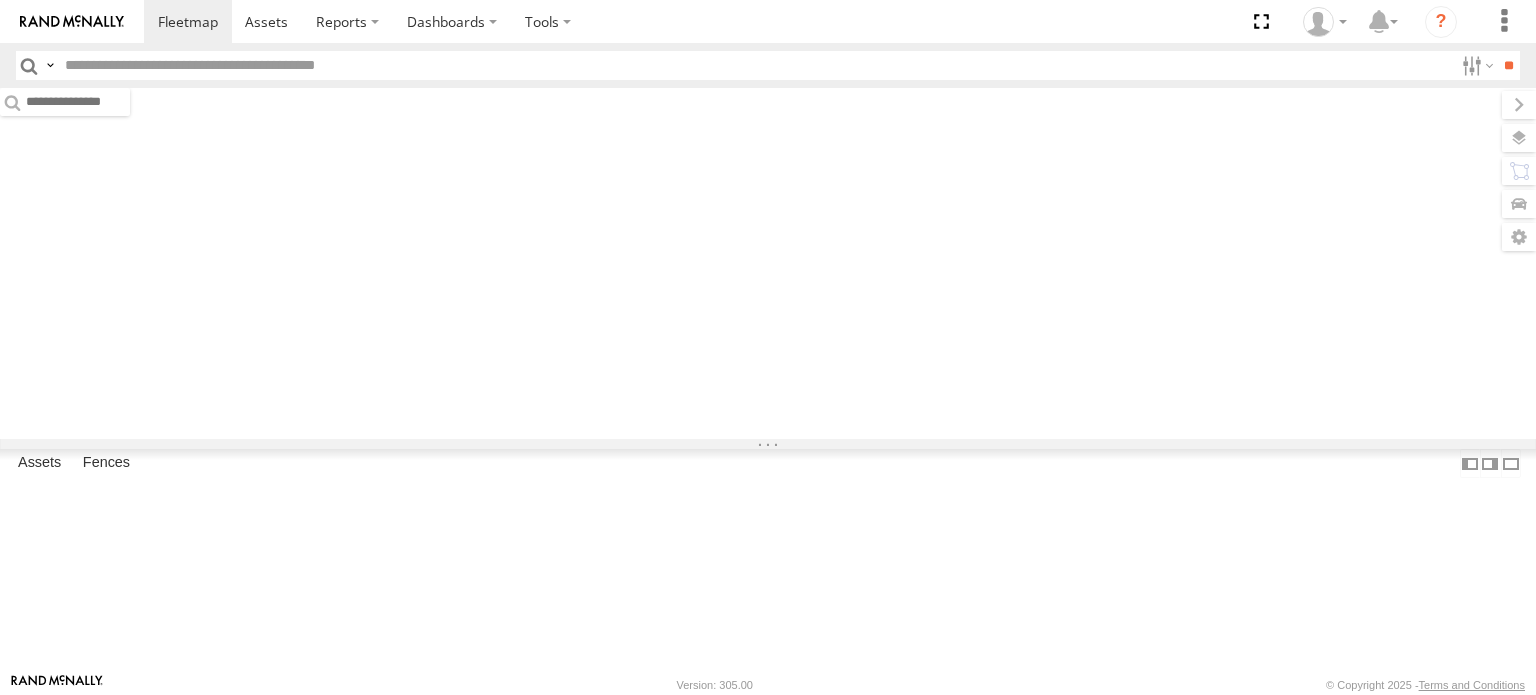 scroll, scrollTop: 0, scrollLeft: 0, axis: both 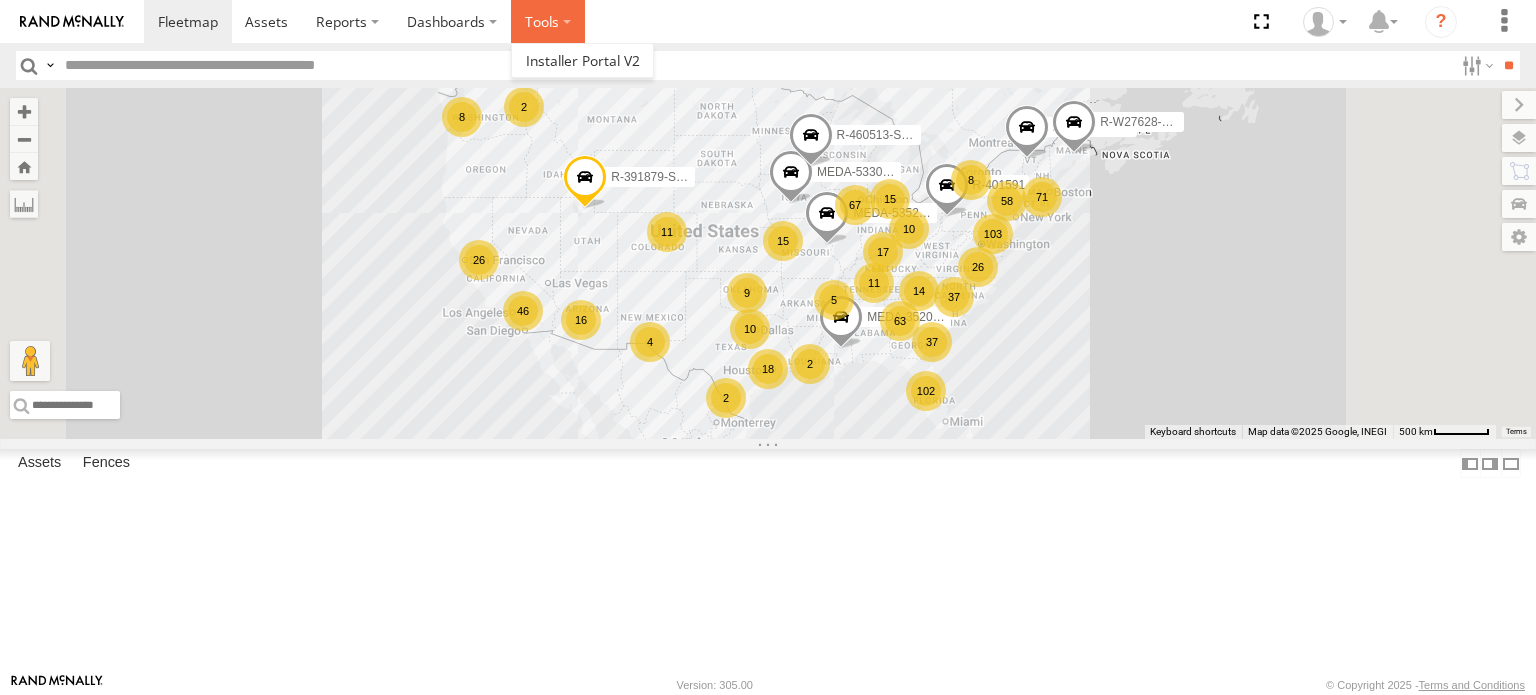 click at bounding box center [548, 21] 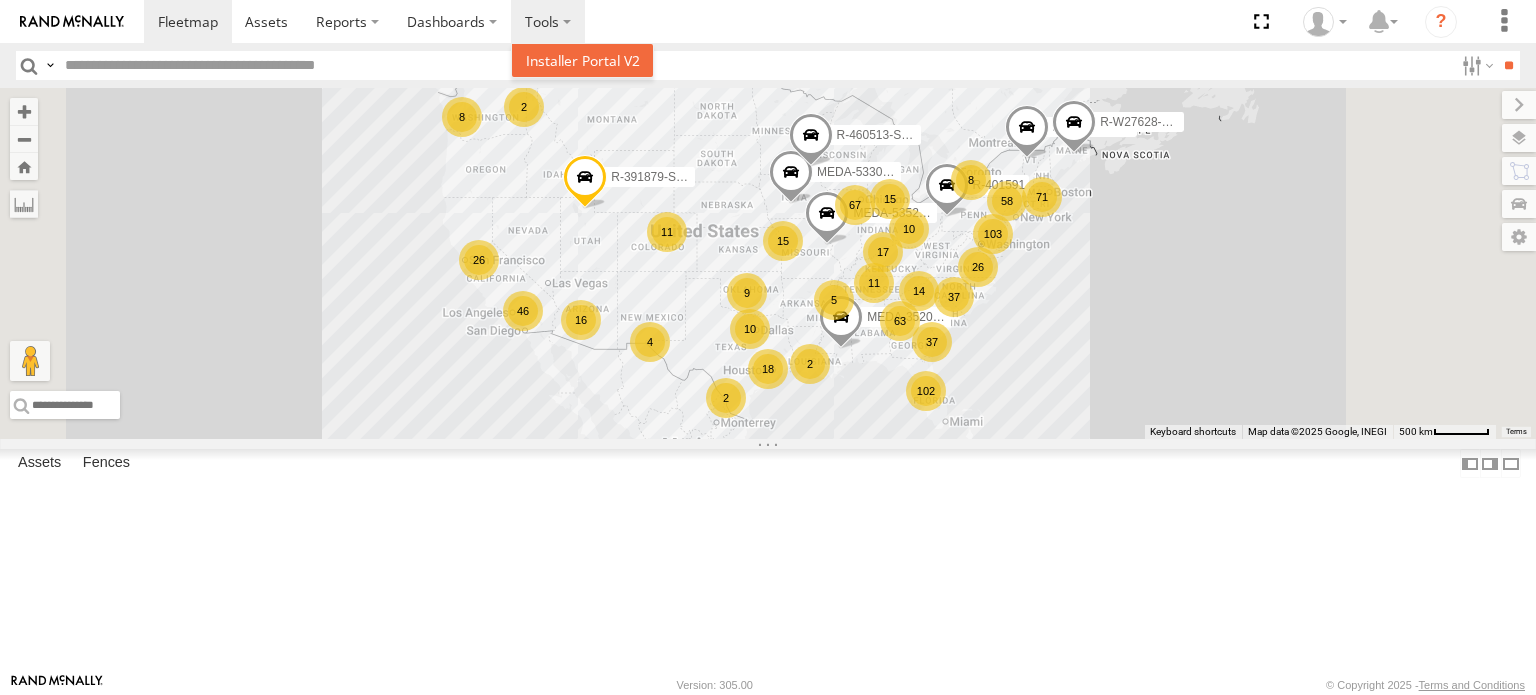 click at bounding box center [583, 60] 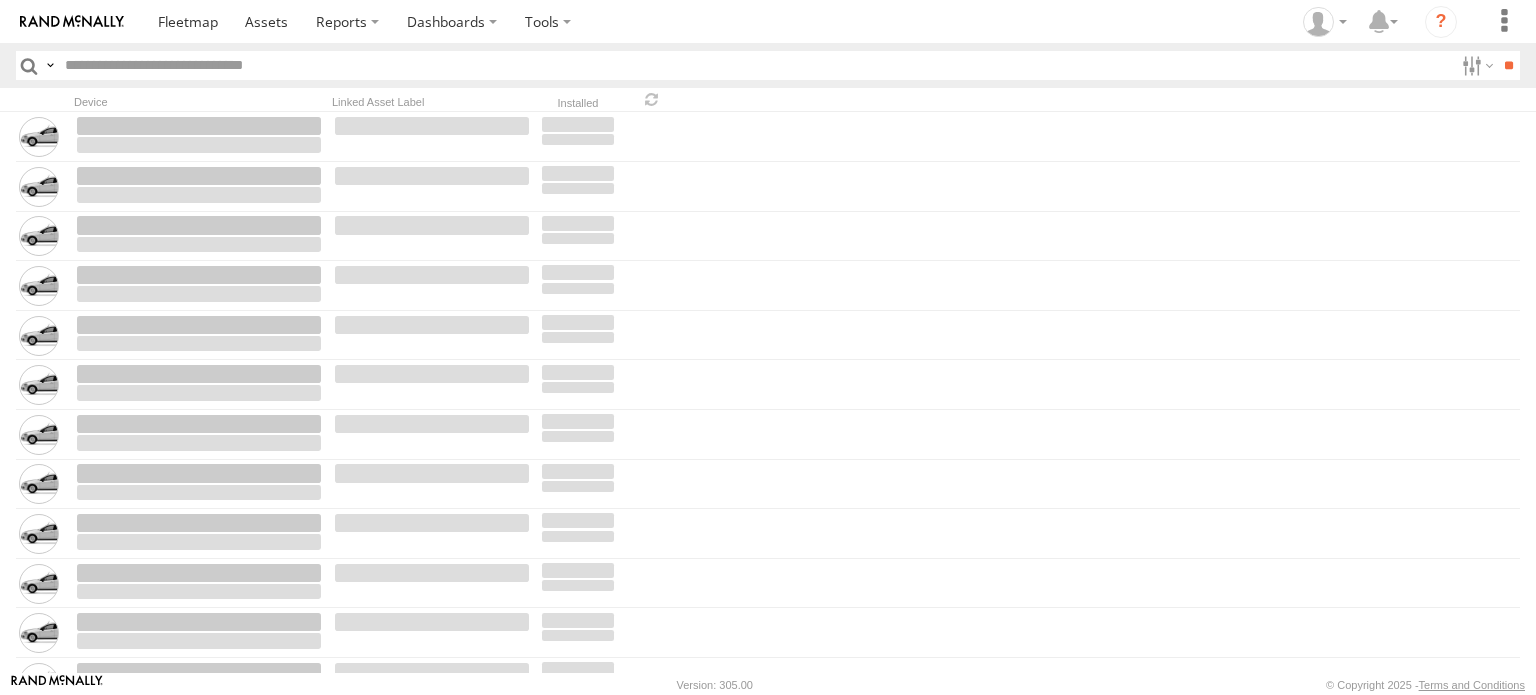 scroll, scrollTop: 0, scrollLeft: 0, axis: both 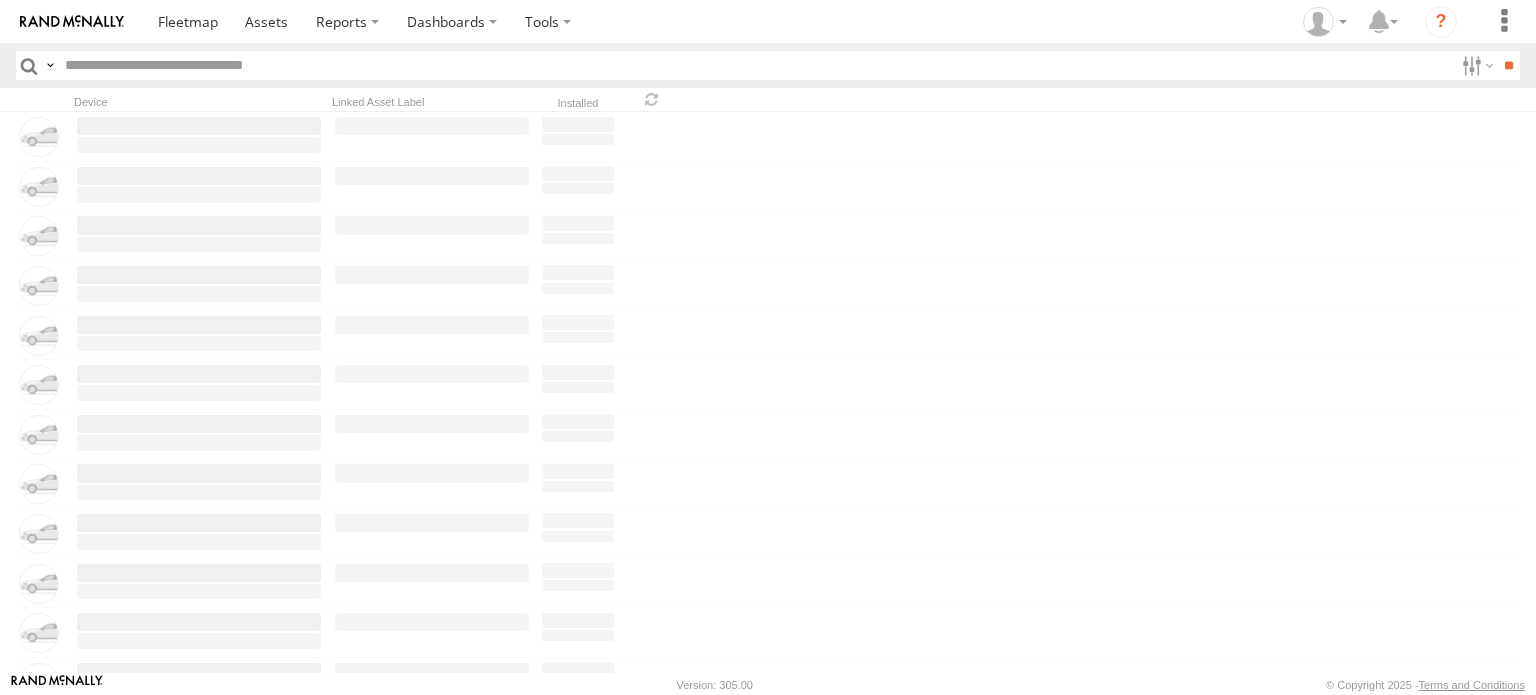 click at bounding box center [755, 65] 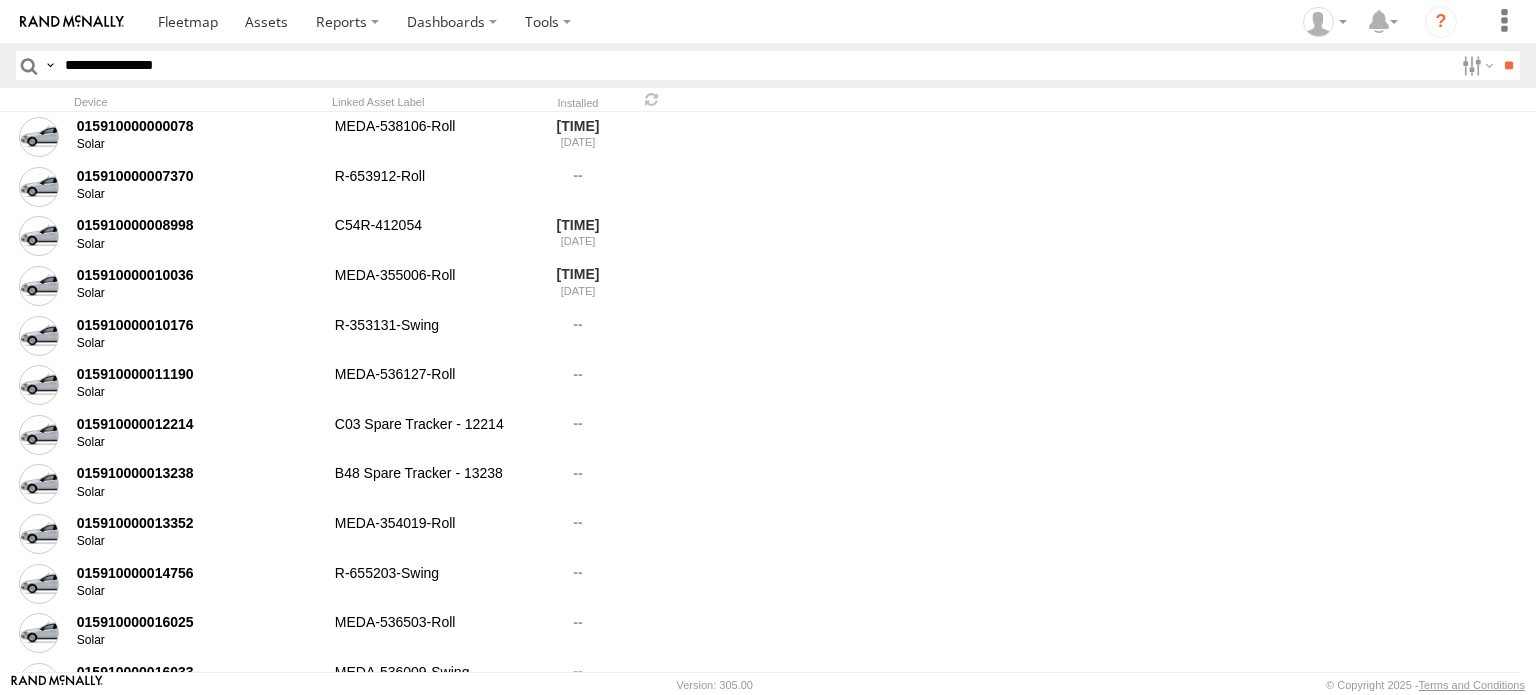 type on "**********" 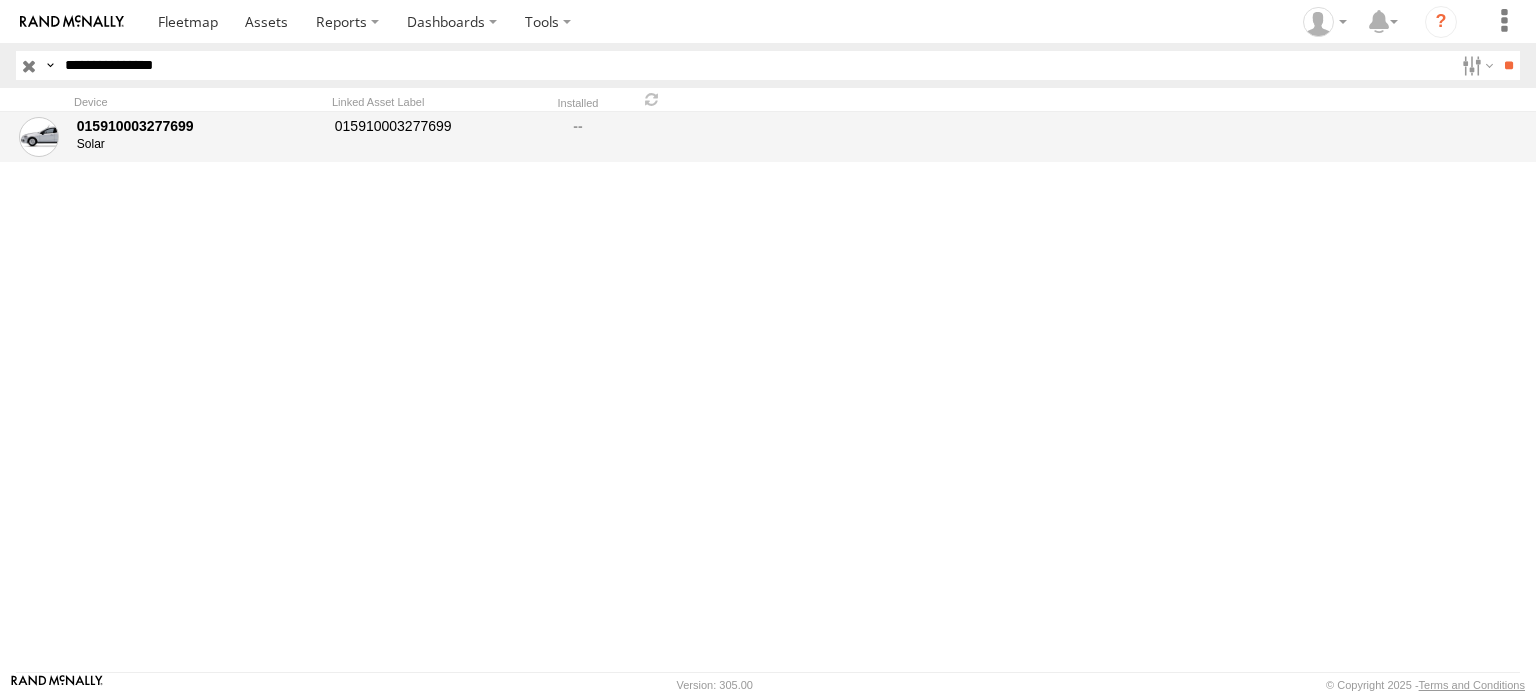 click on "[NUMBER]" at bounding box center (199, 126) 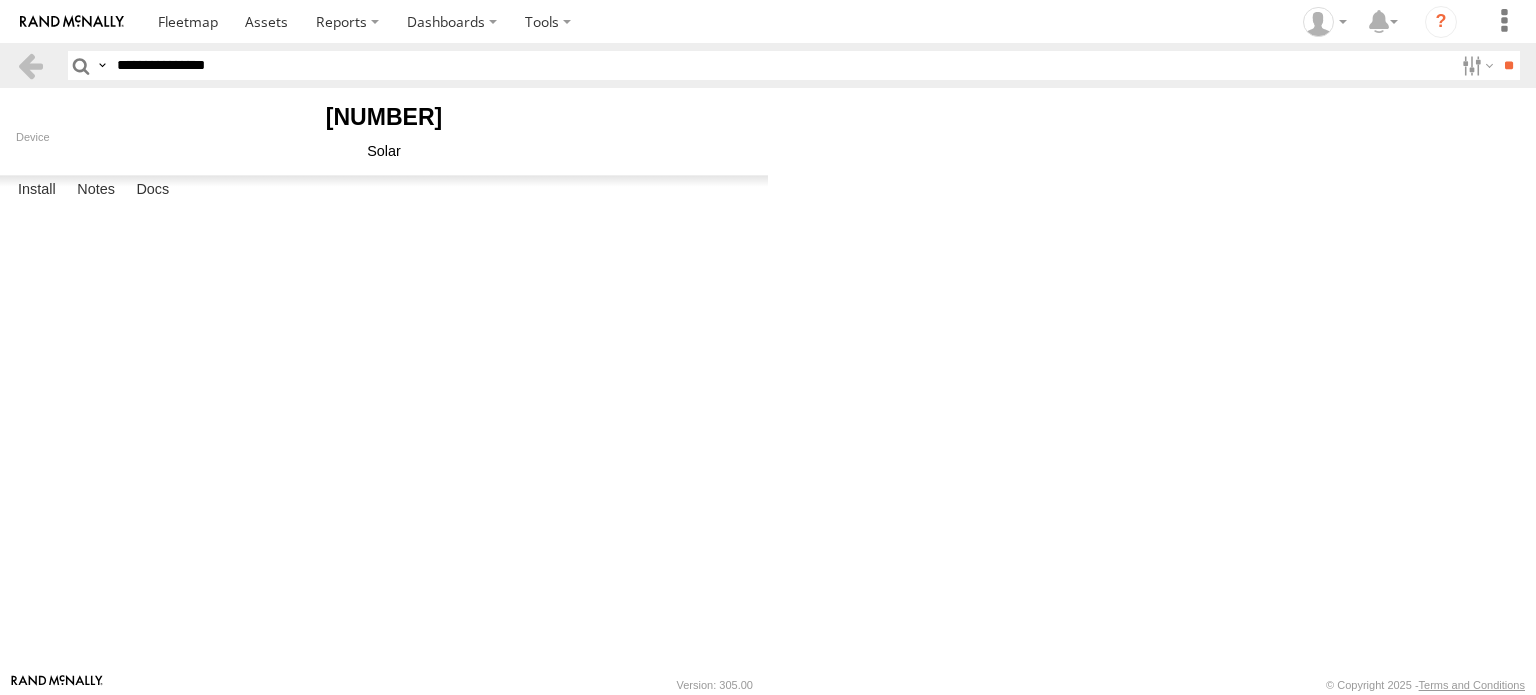 scroll, scrollTop: 0, scrollLeft: 0, axis: both 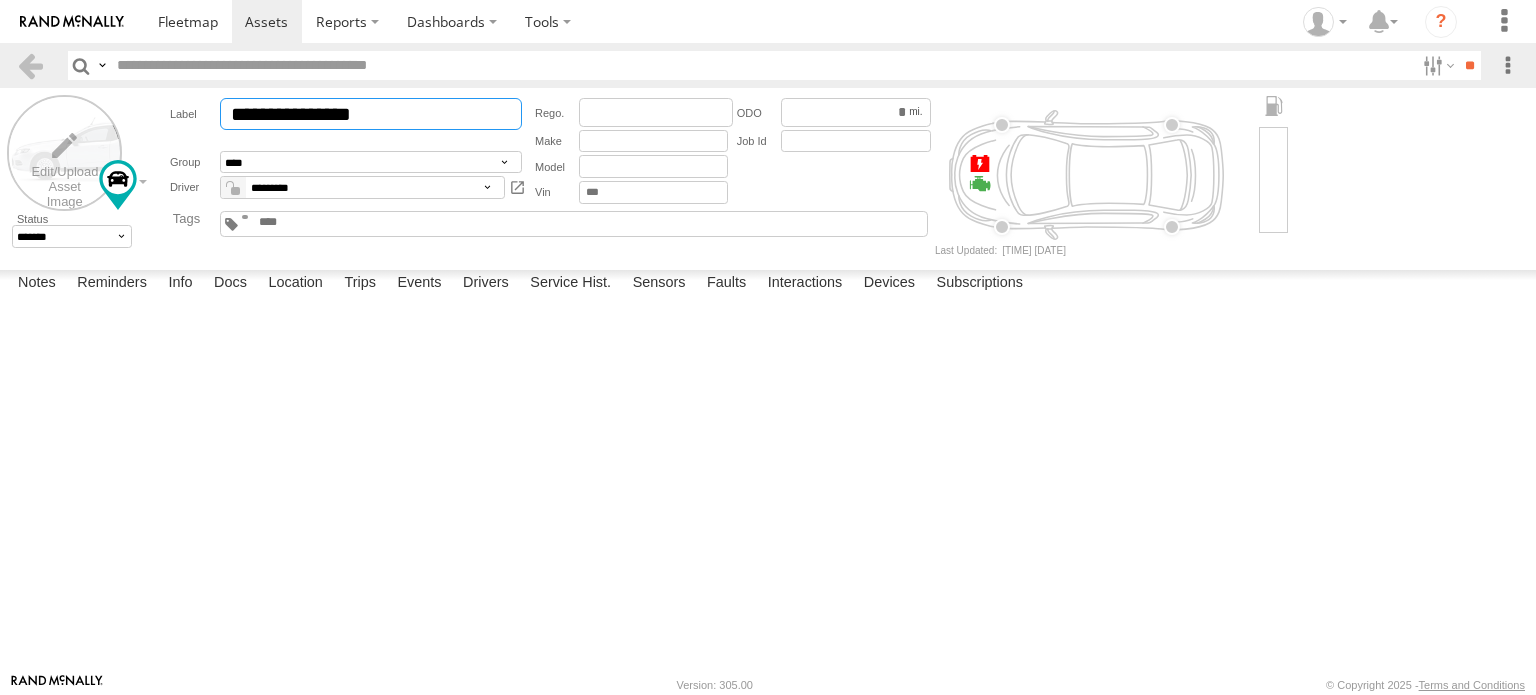 drag, startPoint x: 412, startPoint y: 110, endPoint x: 27, endPoint y: 117, distance: 385.06363 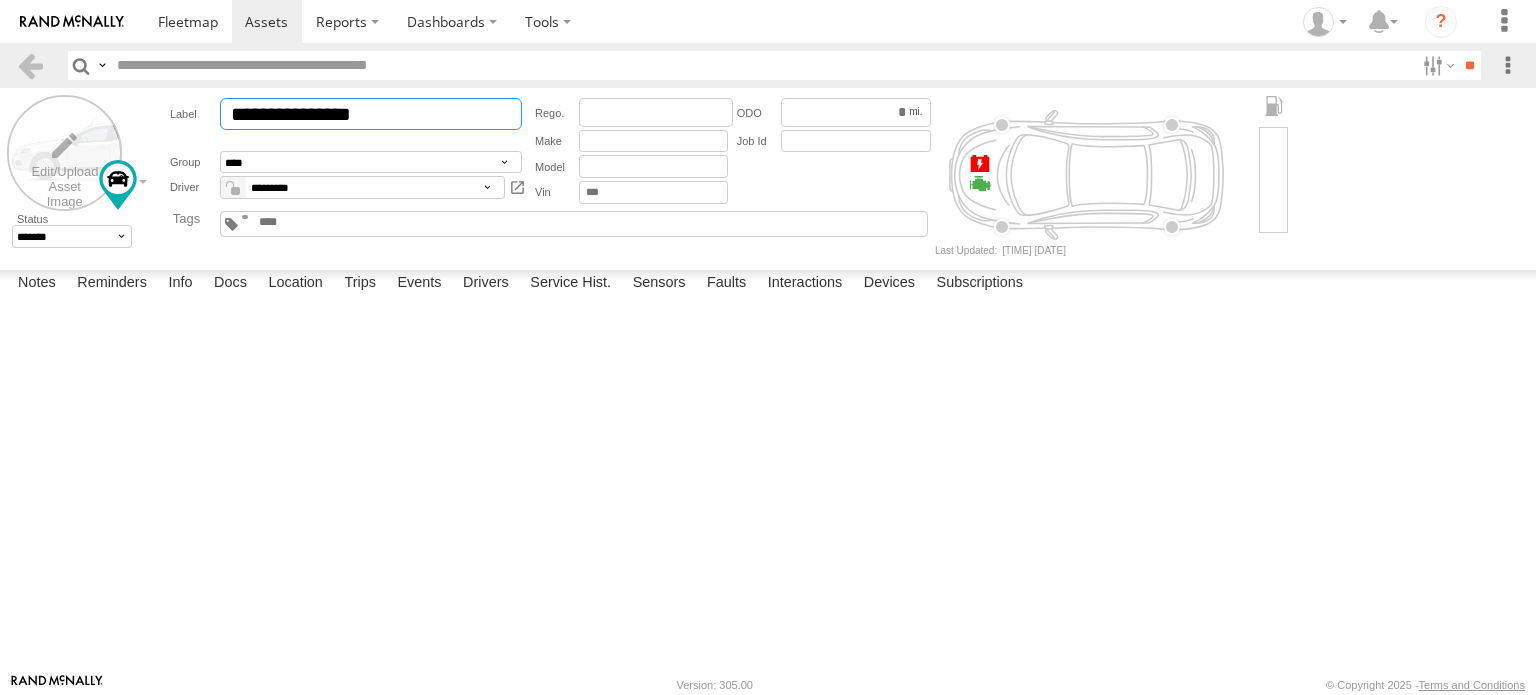 click on "**********" at bounding box center [768, 175] 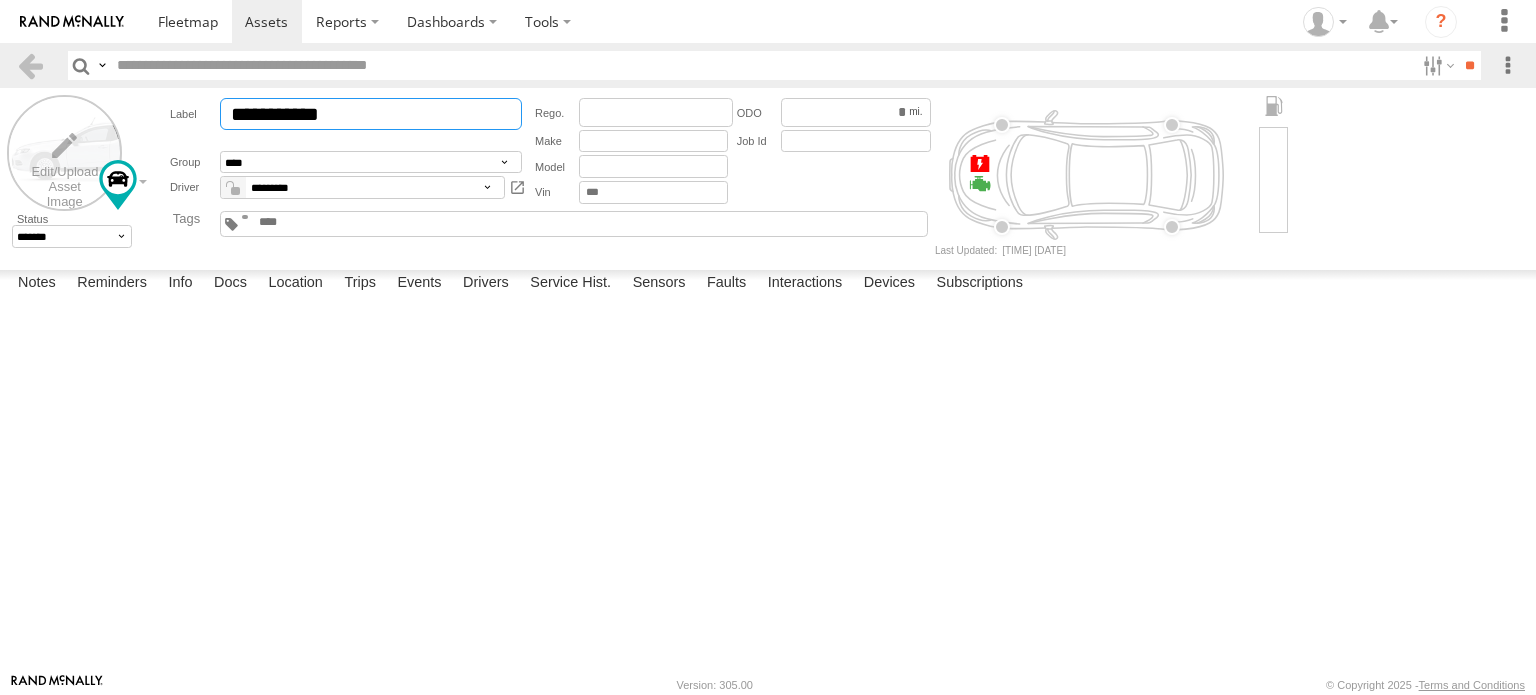 type on "**********" 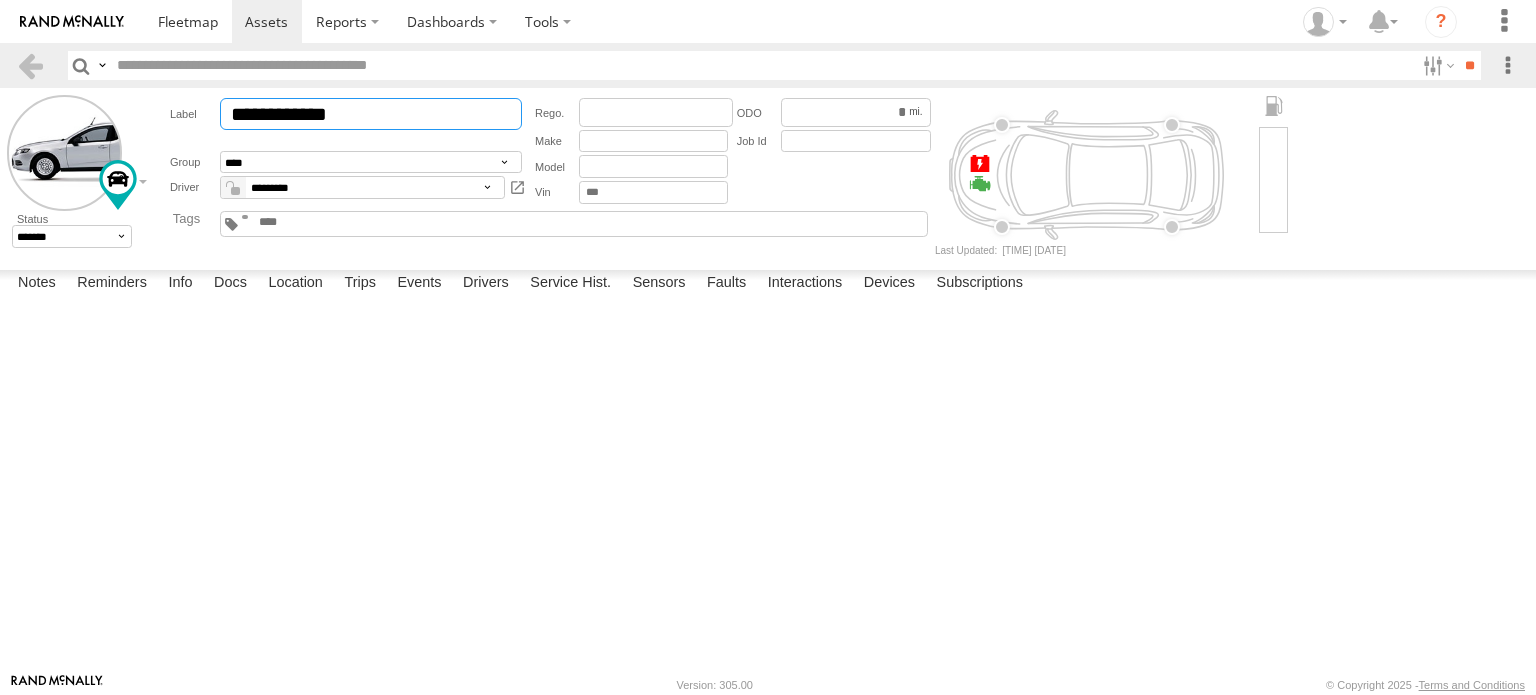 drag, startPoint x: 480, startPoint y: 103, endPoint x: 222, endPoint y: 119, distance: 258.49564 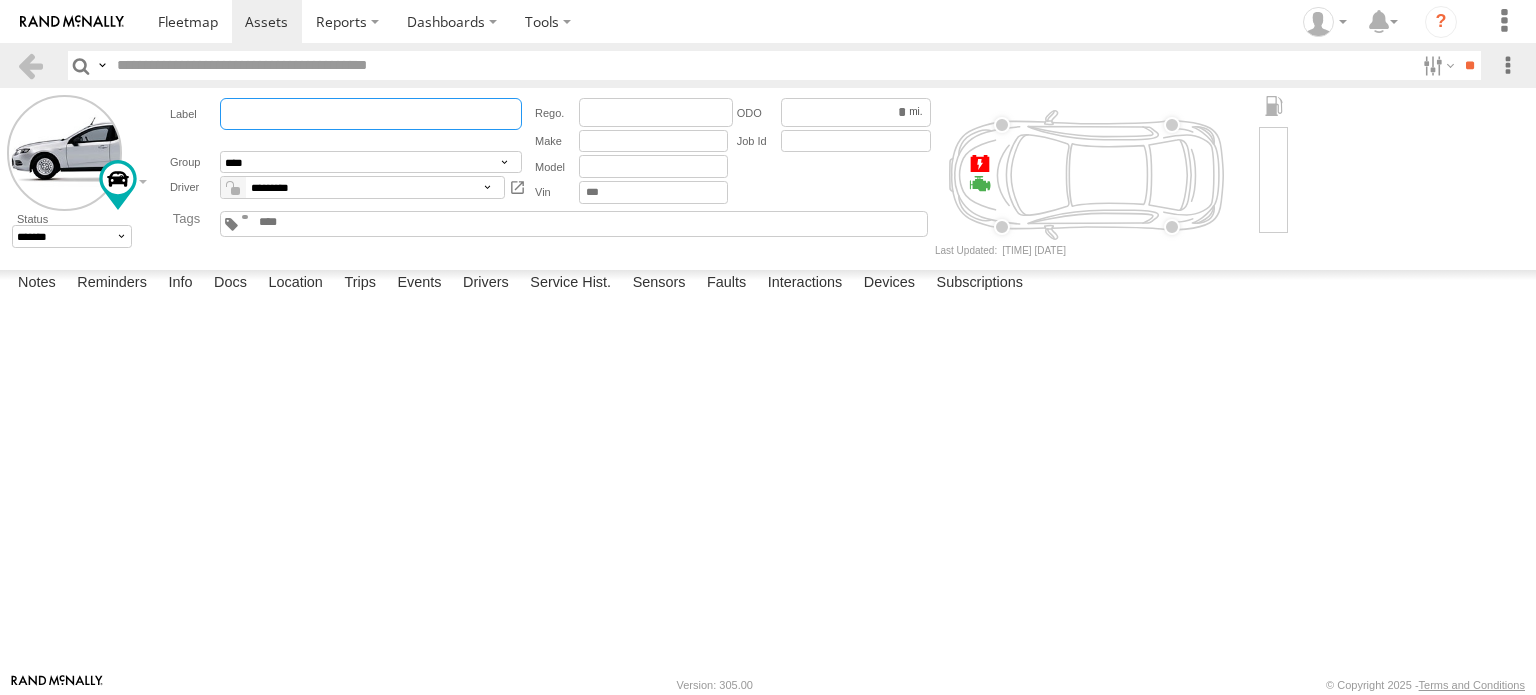type 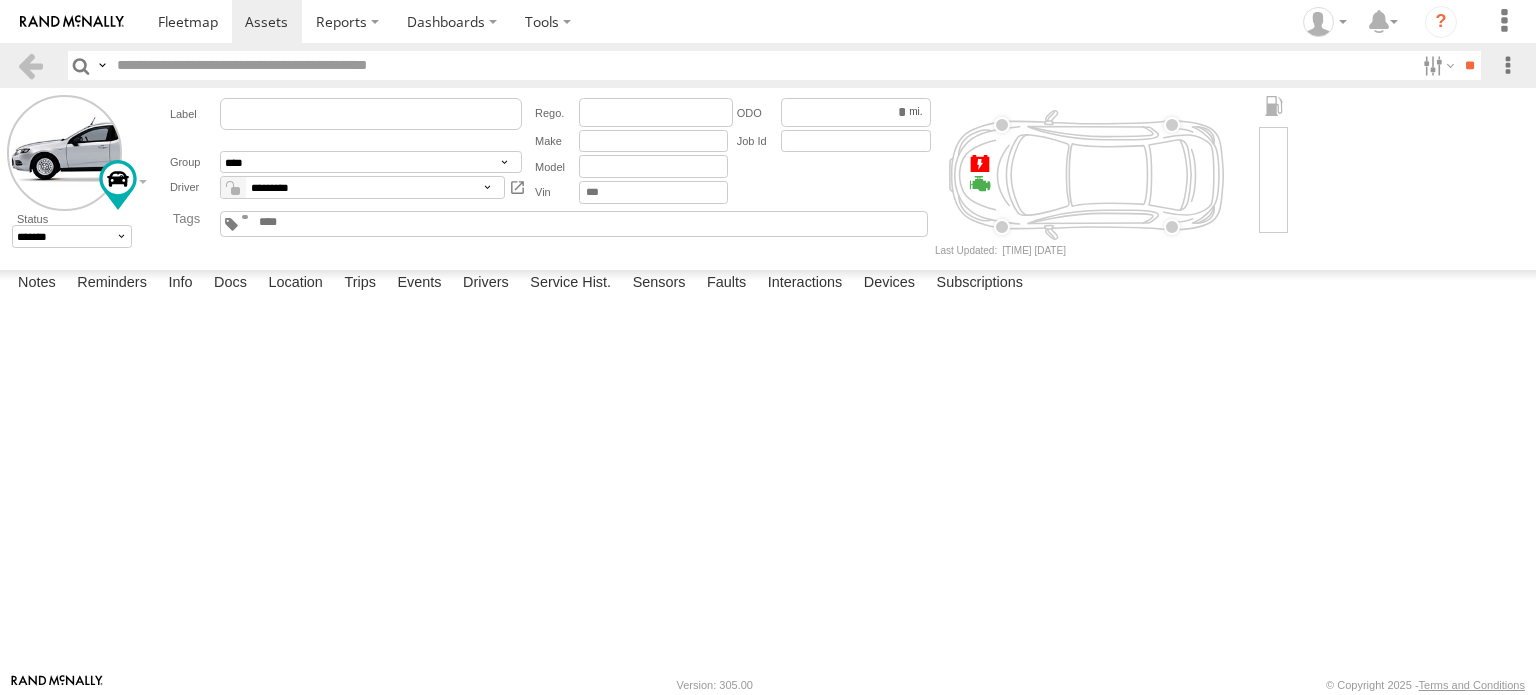 click on "?" at bounding box center (768, 347) 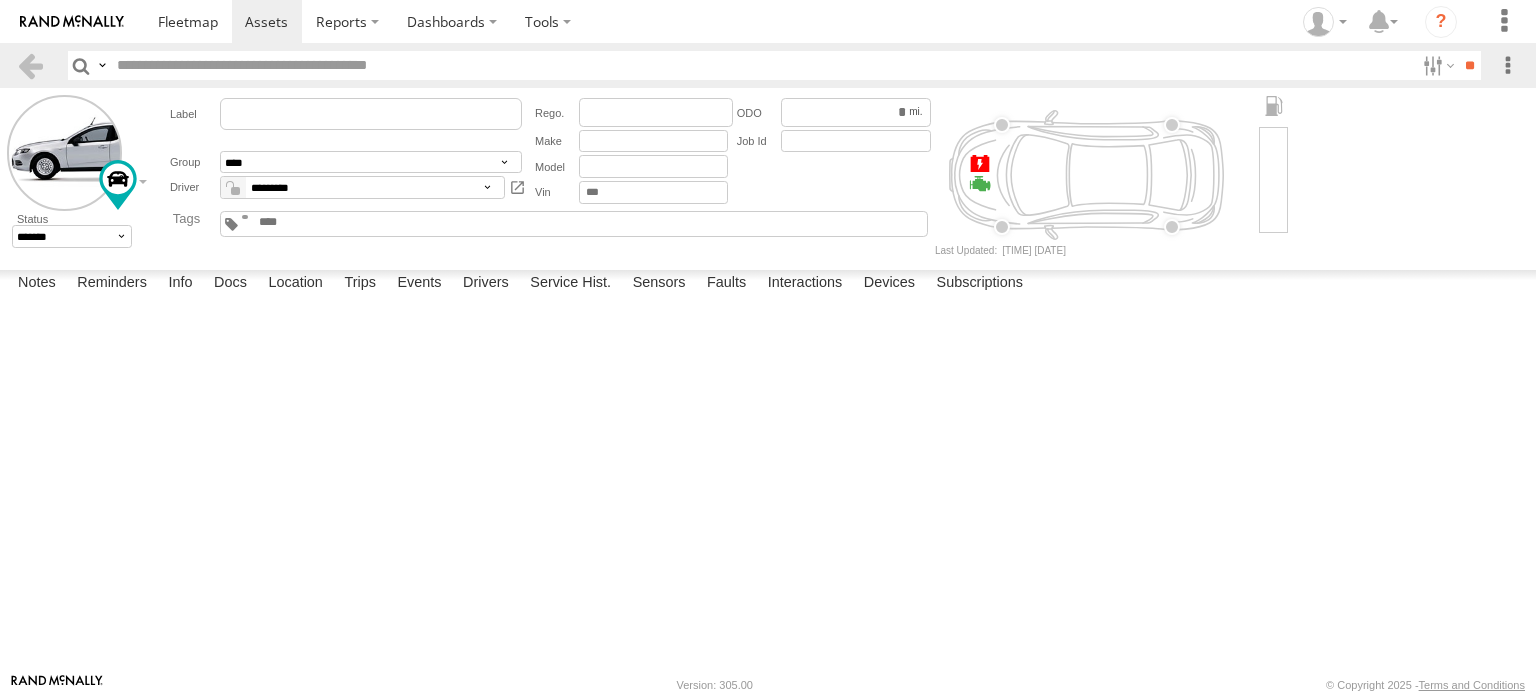 click on "×" at bounding box center (0, 0) 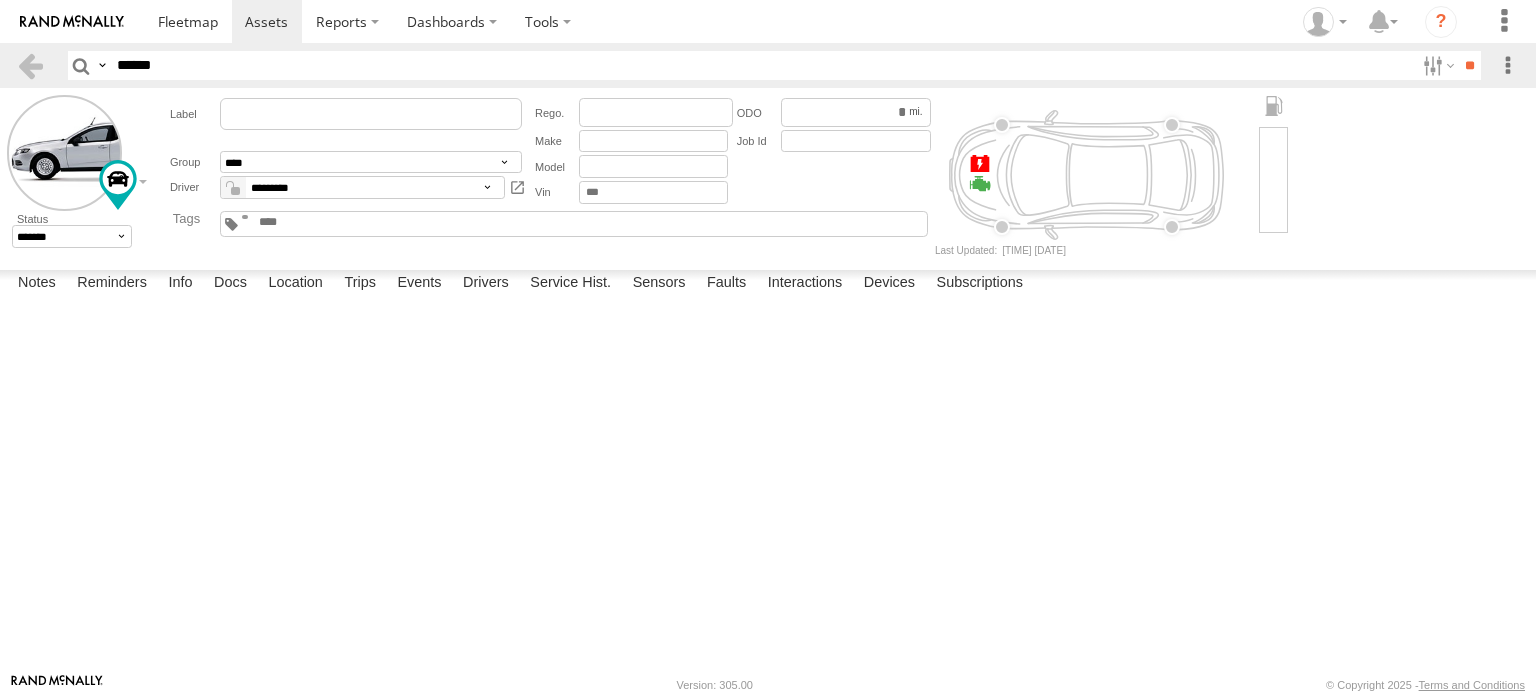 type on "******" 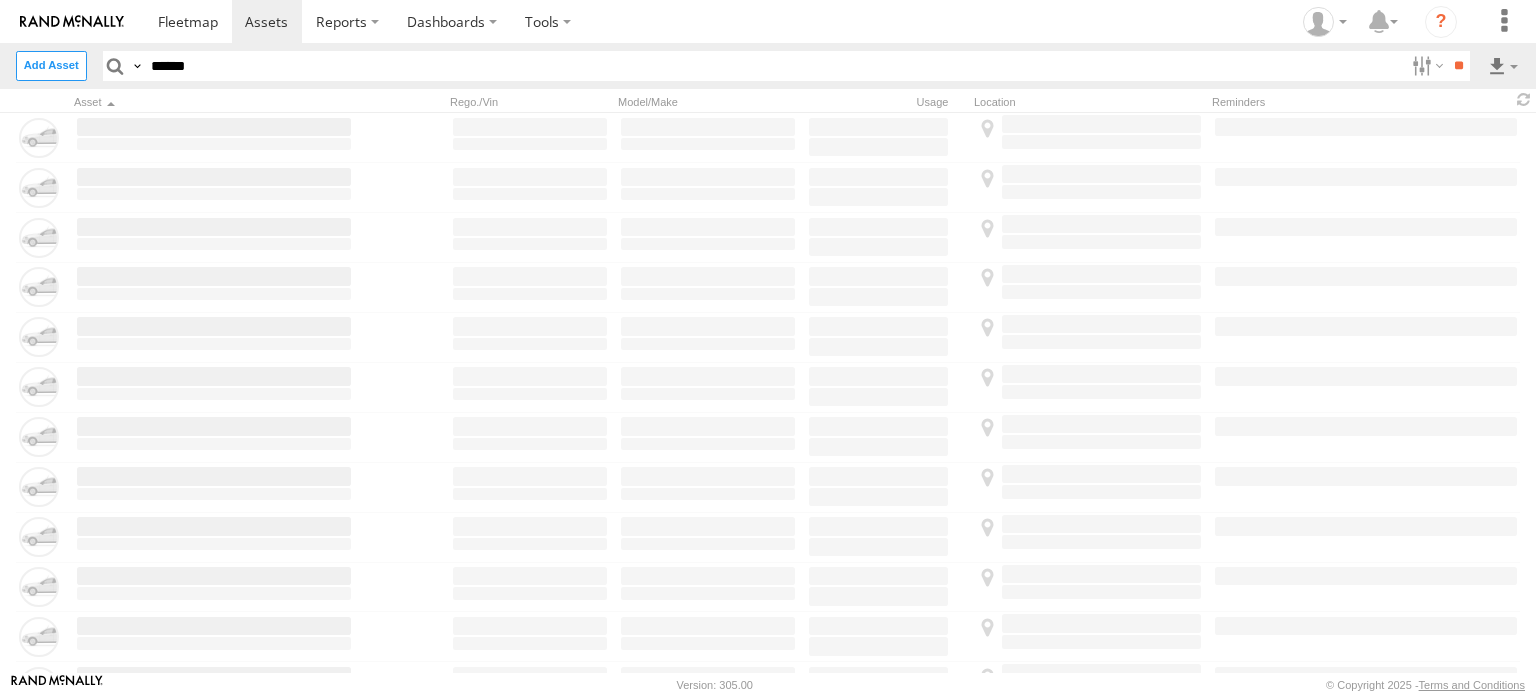 scroll, scrollTop: 0, scrollLeft: 0, axis: both 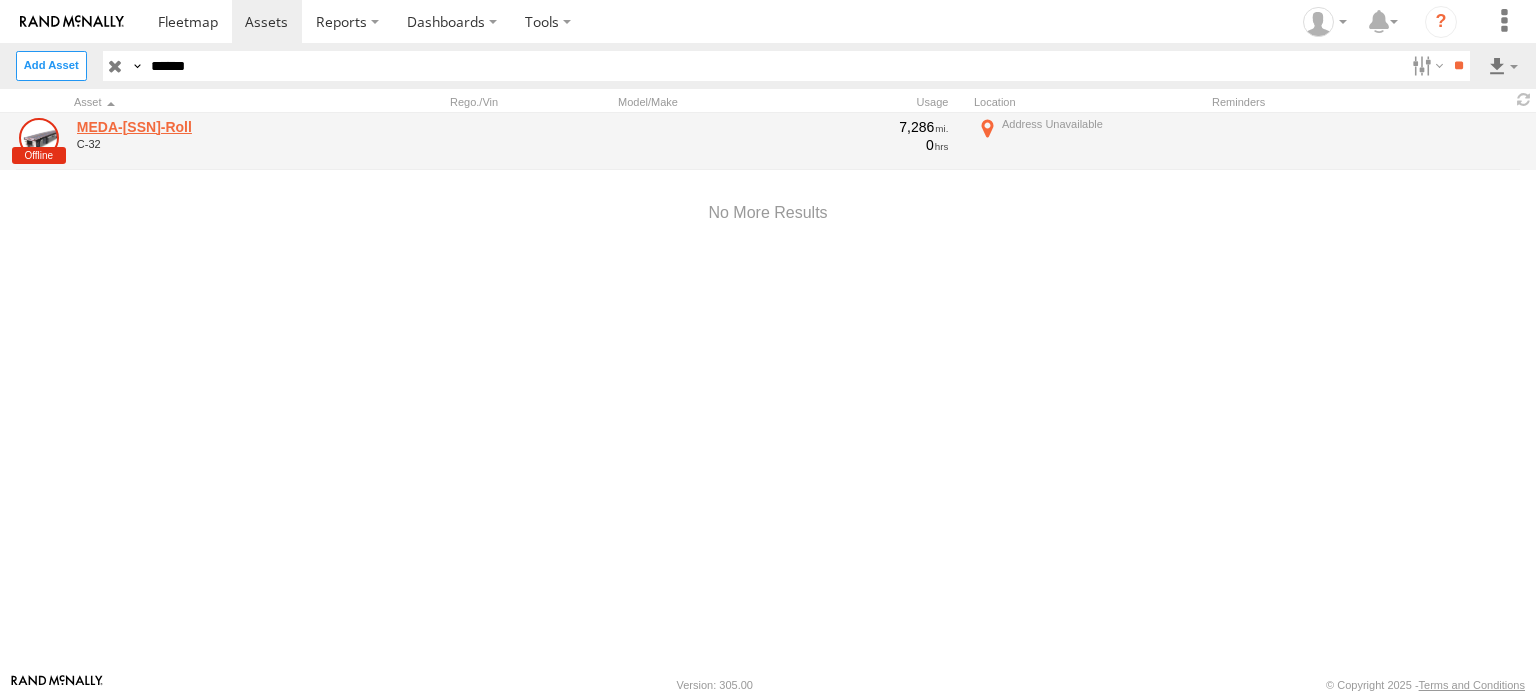click on "MEDA-[SSN]-Roll" at bounding box center [214, 127] 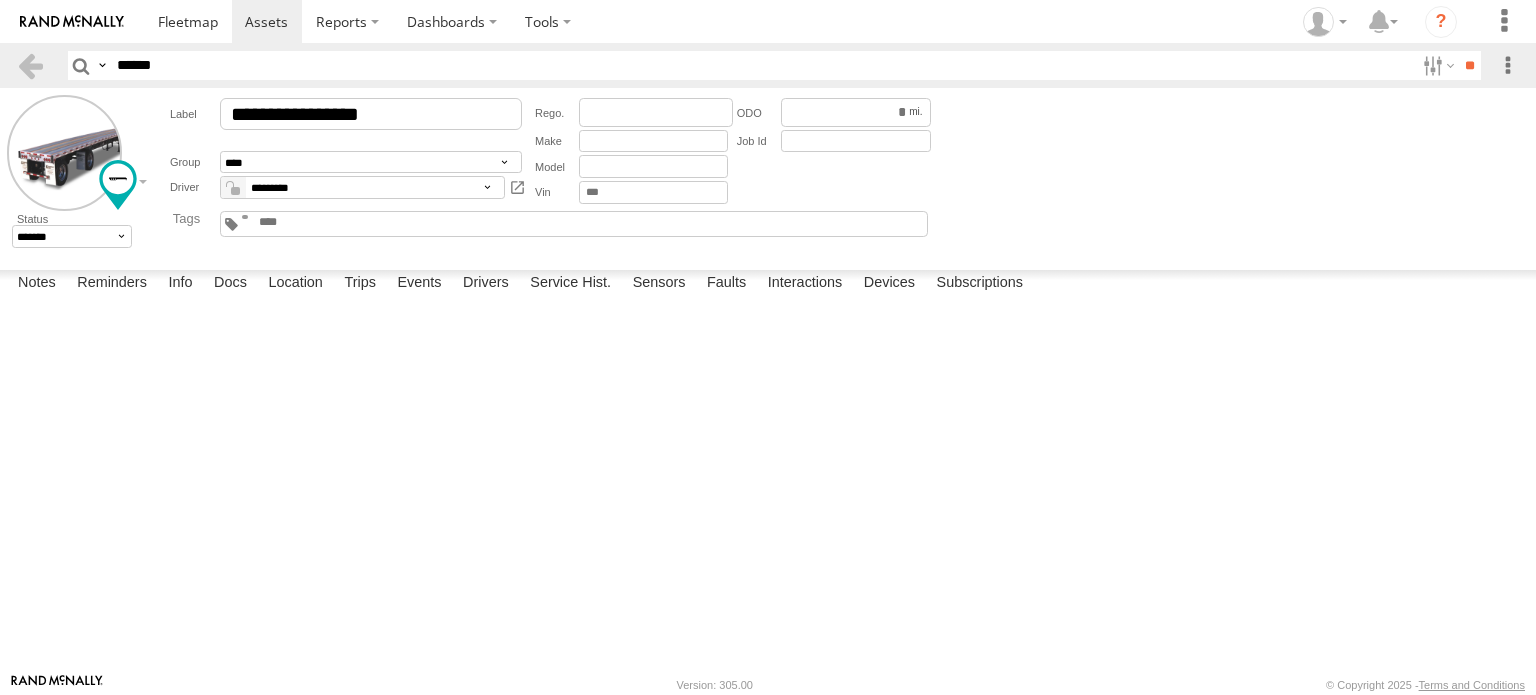 scroll, scrollTop: 0, scrollLeft: 0, axis: both 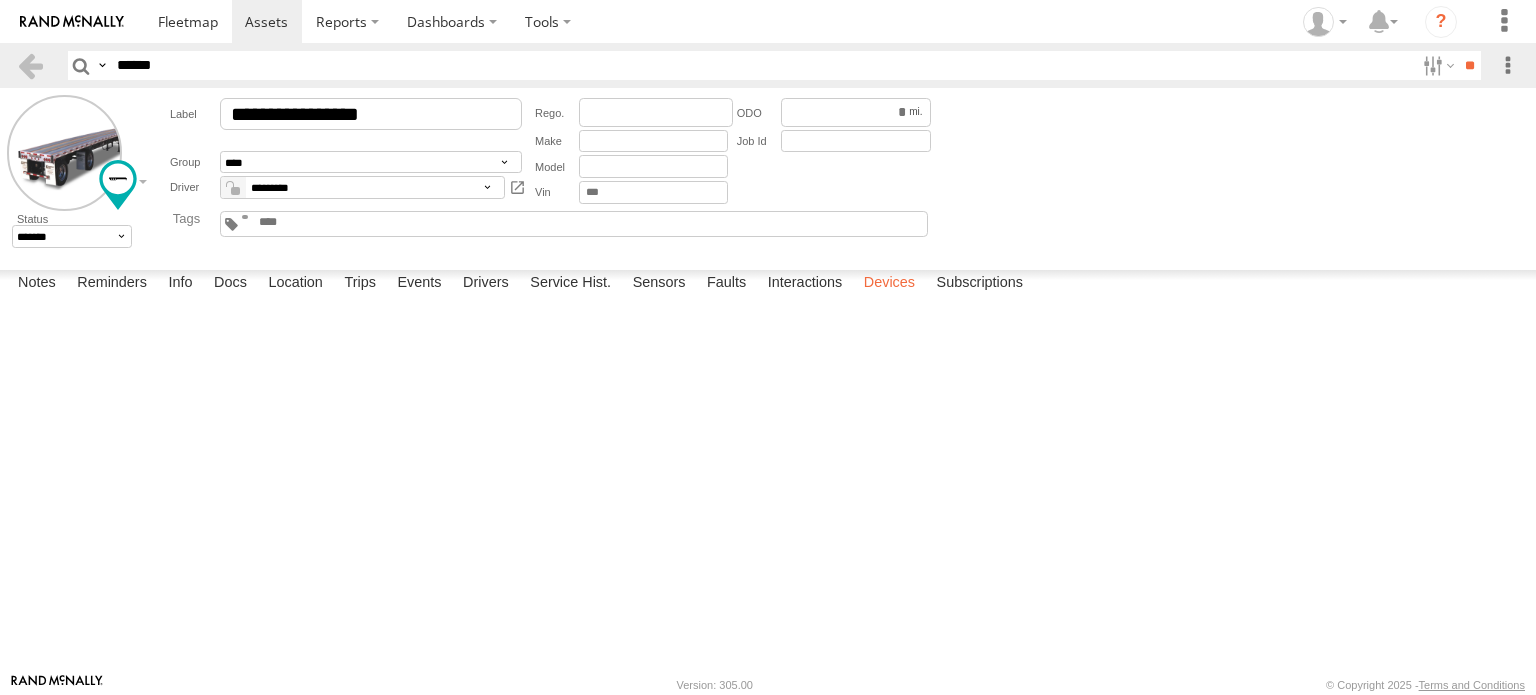 click on "Devices" at bounding box center [889, 284] 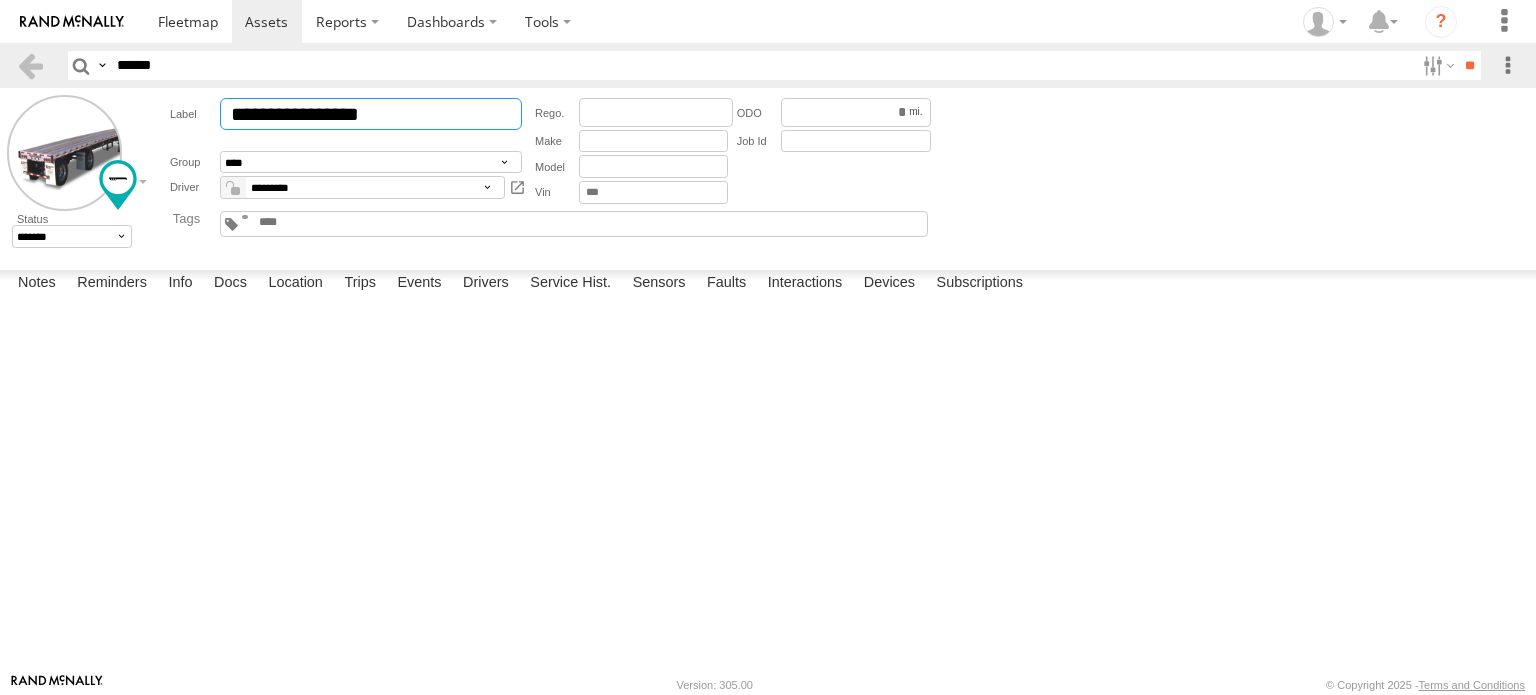 drag, startPoint x: 464, startPoint y: 111, endPoint x: 228, endPoint y: 116, distance: 236.05296 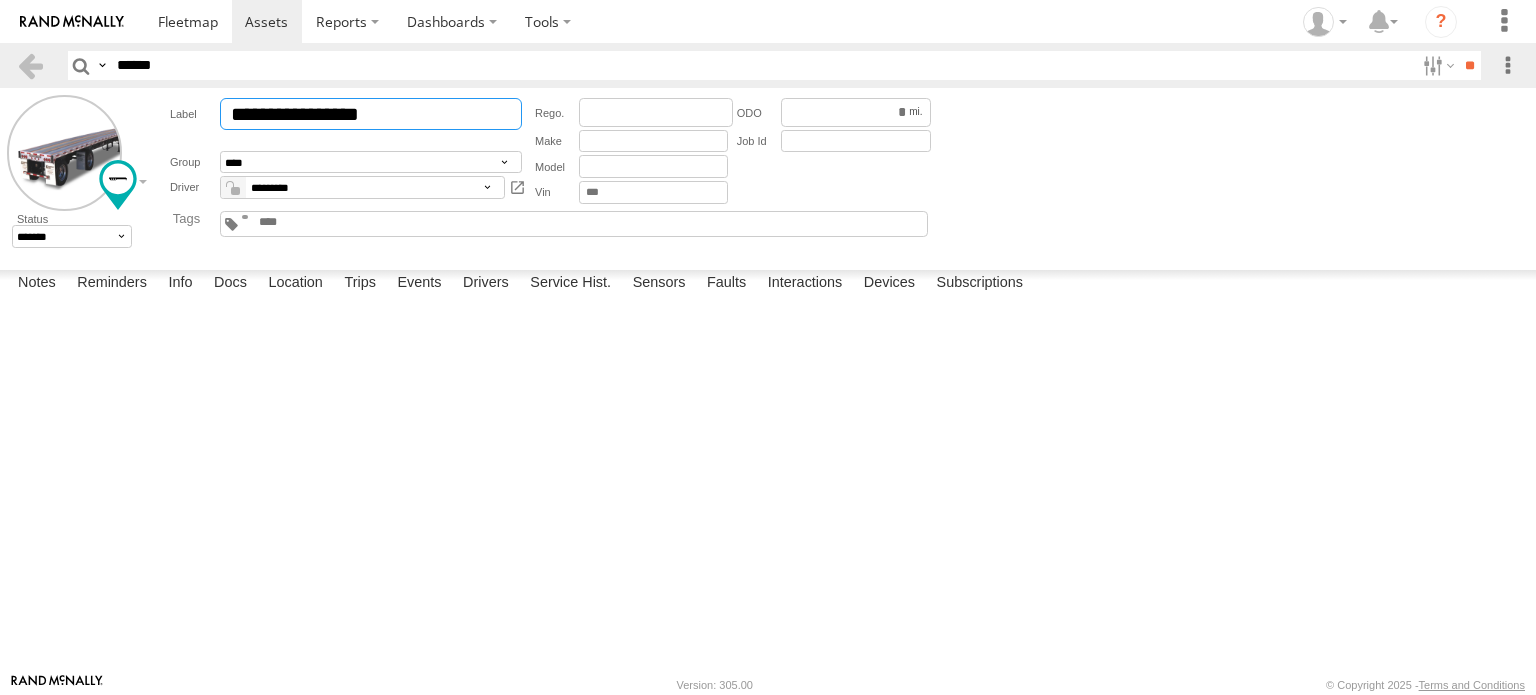 click on "**********" at bounding box center (371, 114) 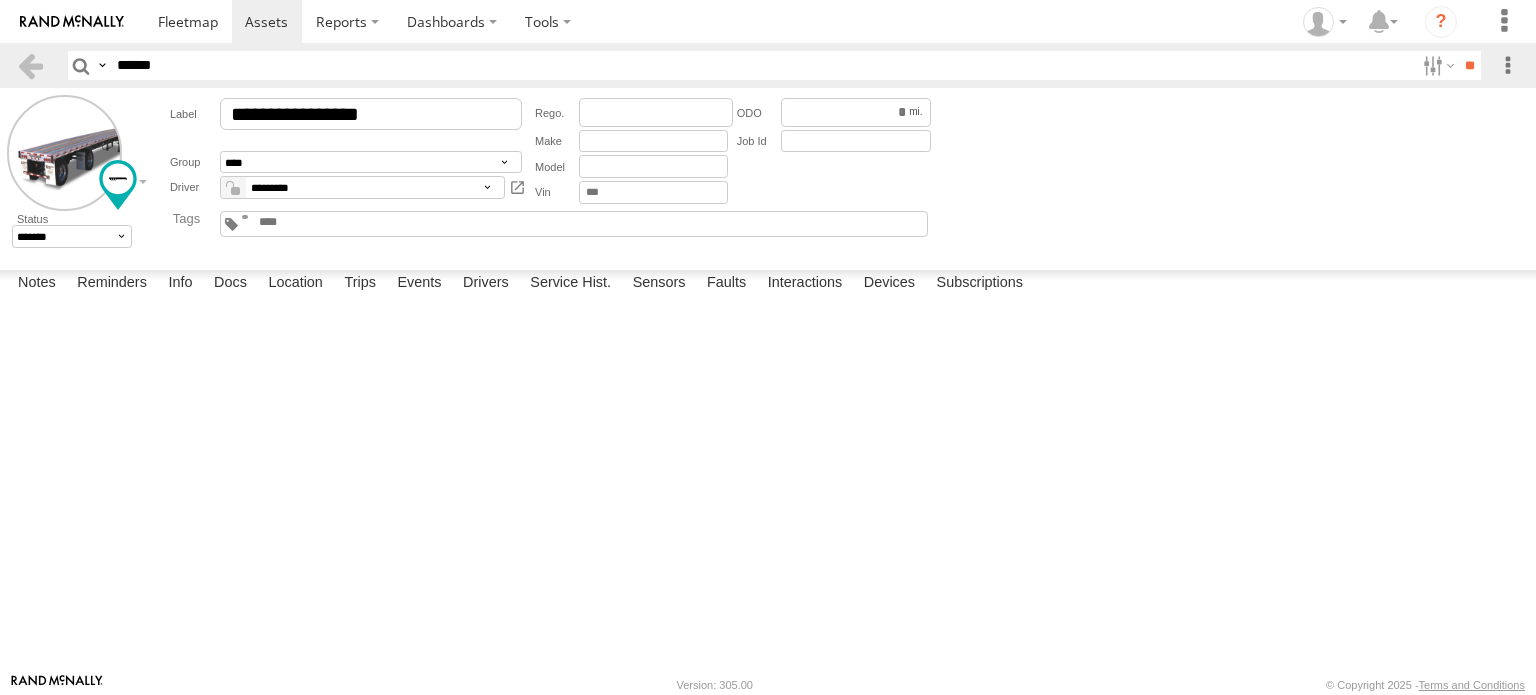 click on "015910001646945" at bounding box center [0, 0] 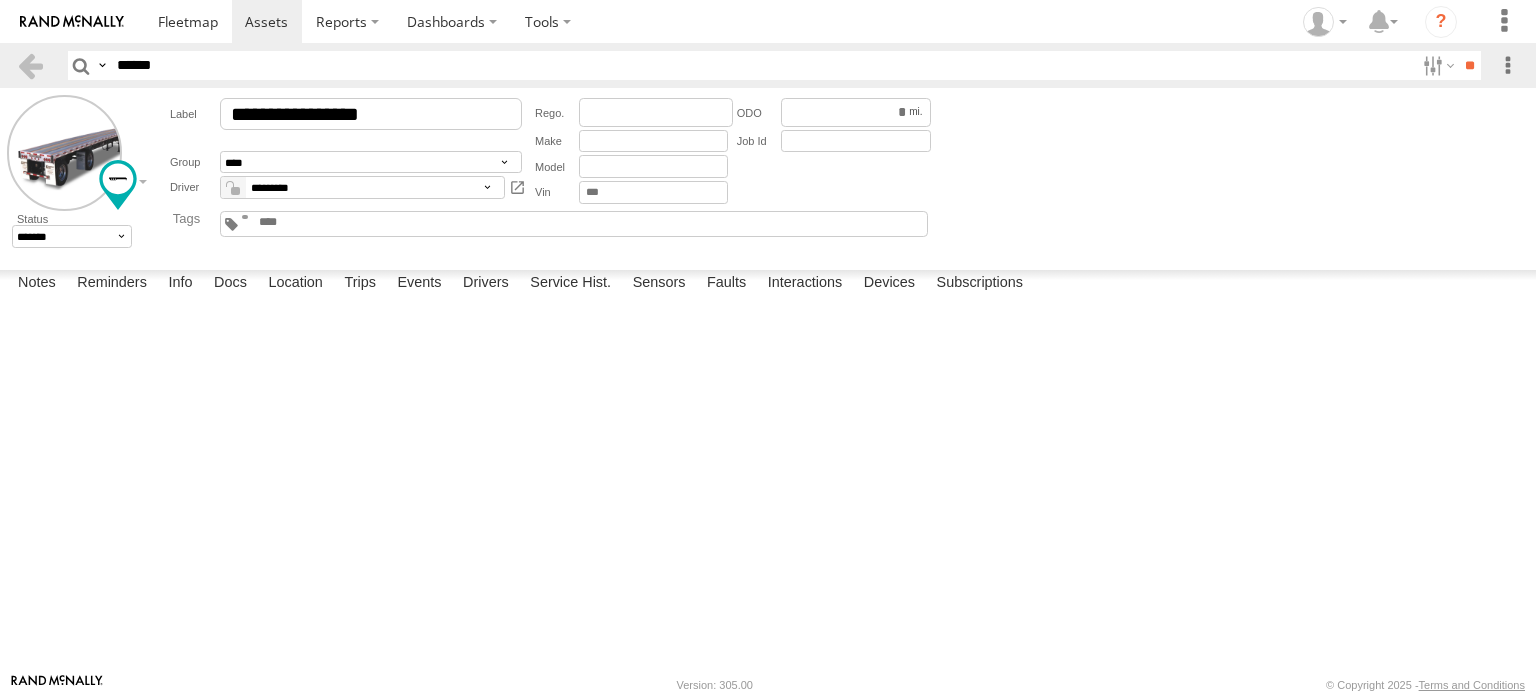 drag, startPoint x: 212, startPoint y: 349, endPoint x: 67, endPoint y: 350, distance: 145.00345 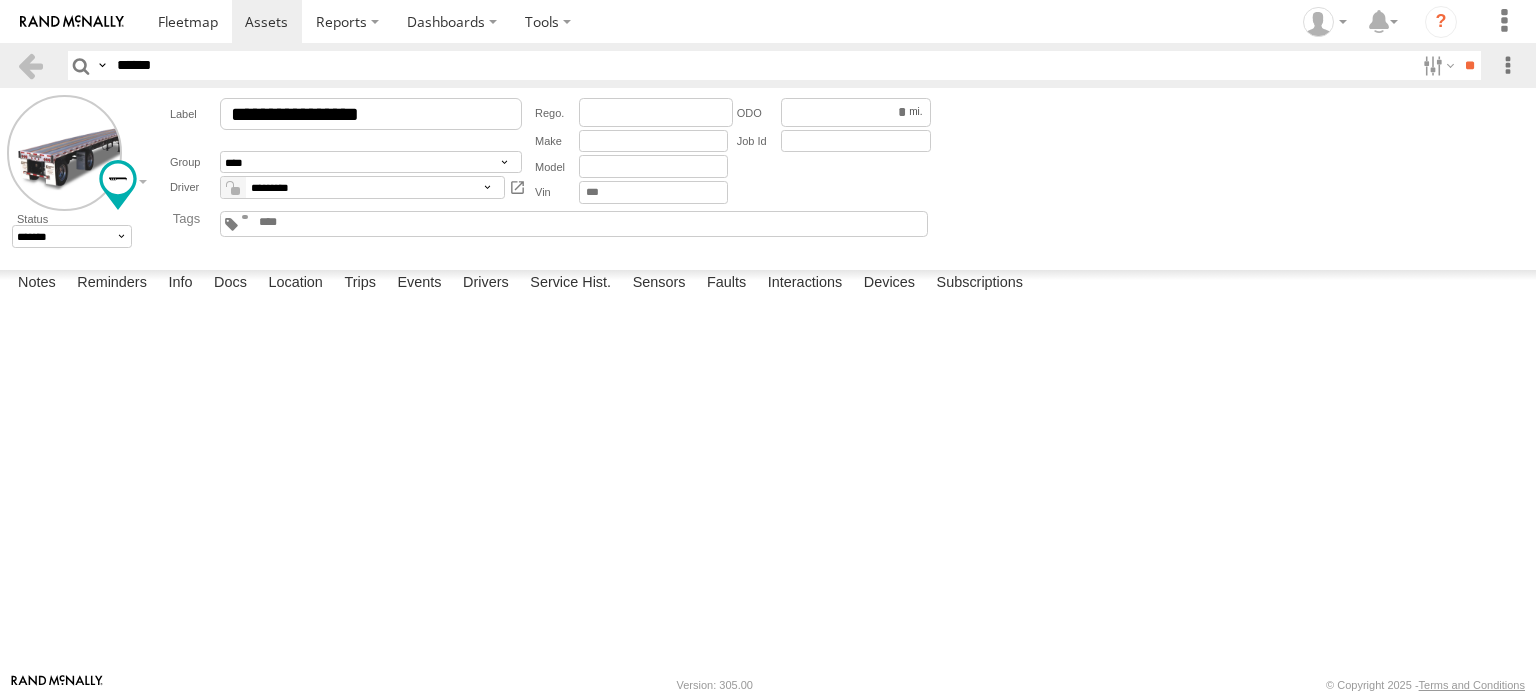 click at bounding box center (0, 0) 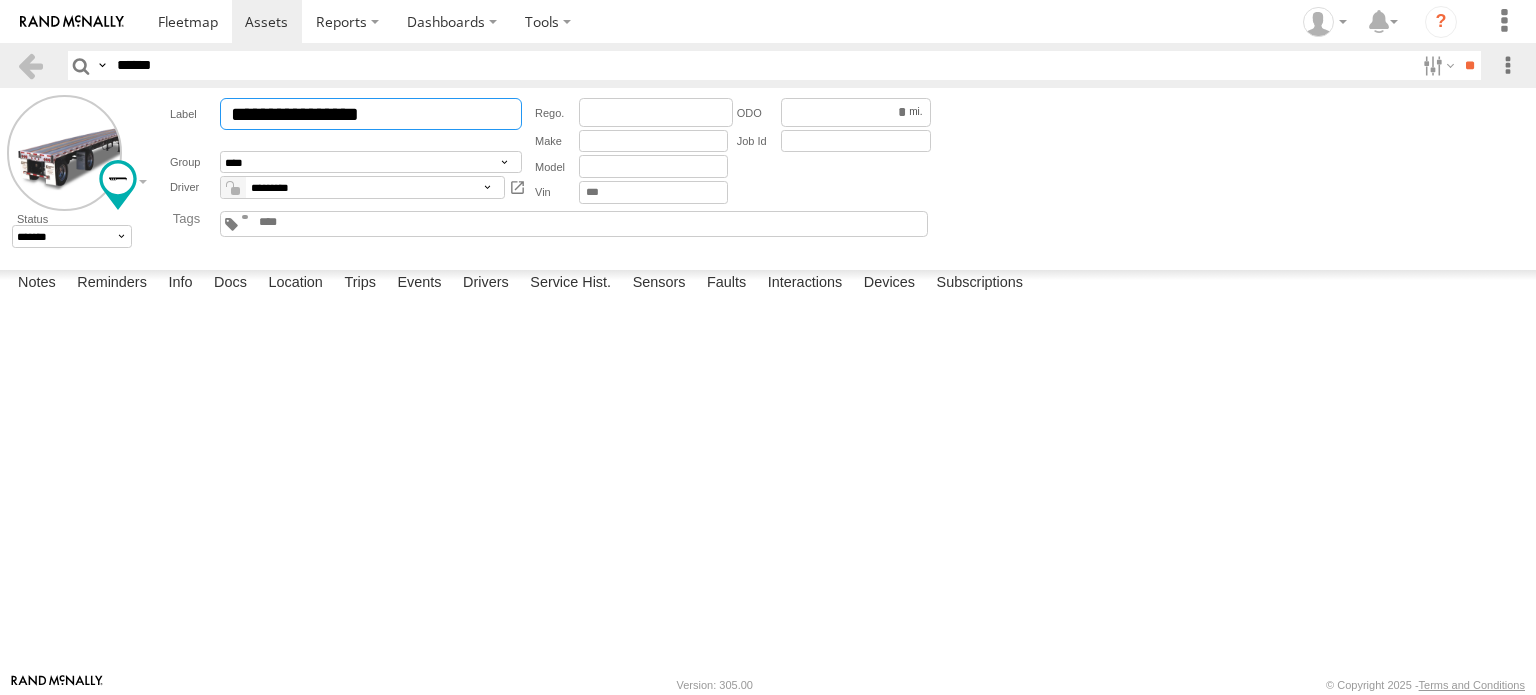 drag, startPoint x: 408, startPoint y: 113, endPoint x: 218, endPoint y: 111, distance: 190.01053 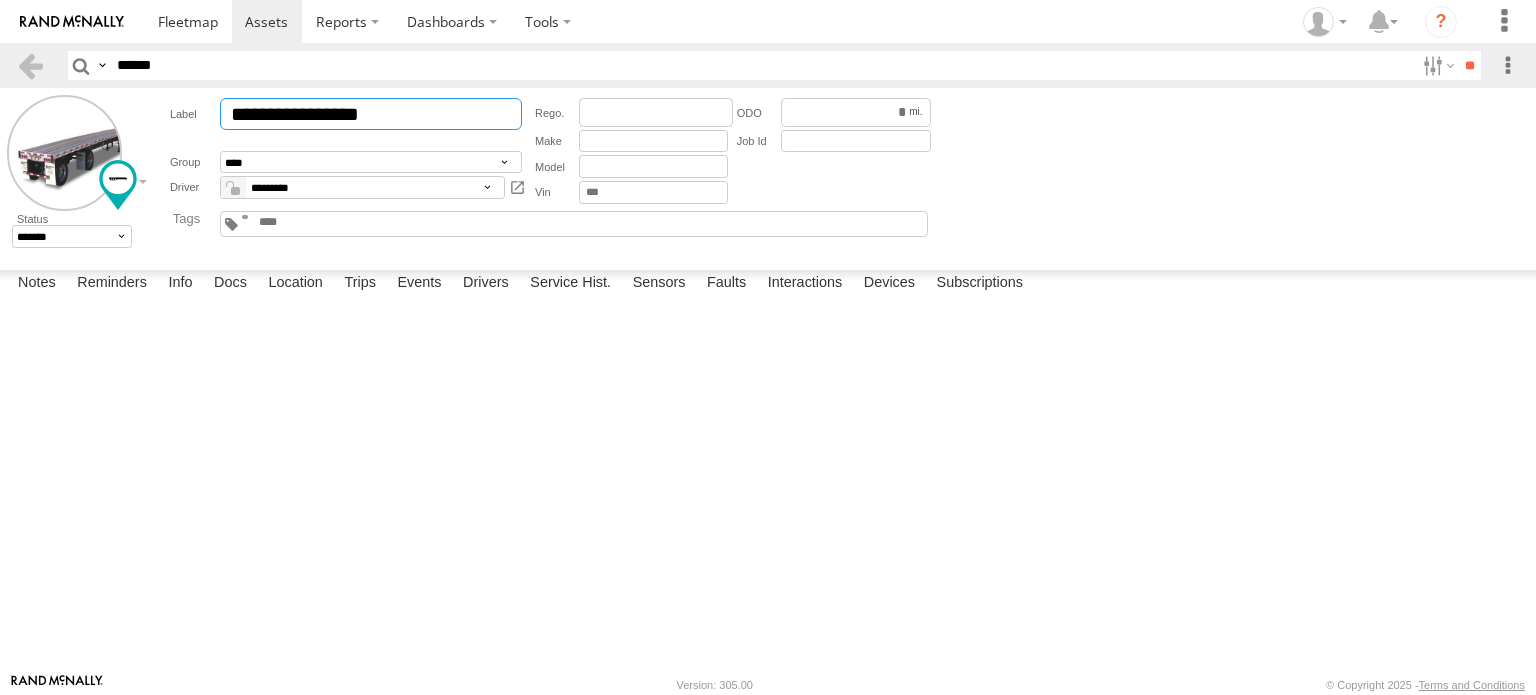click on "**********" at bounding box center [348, 114] 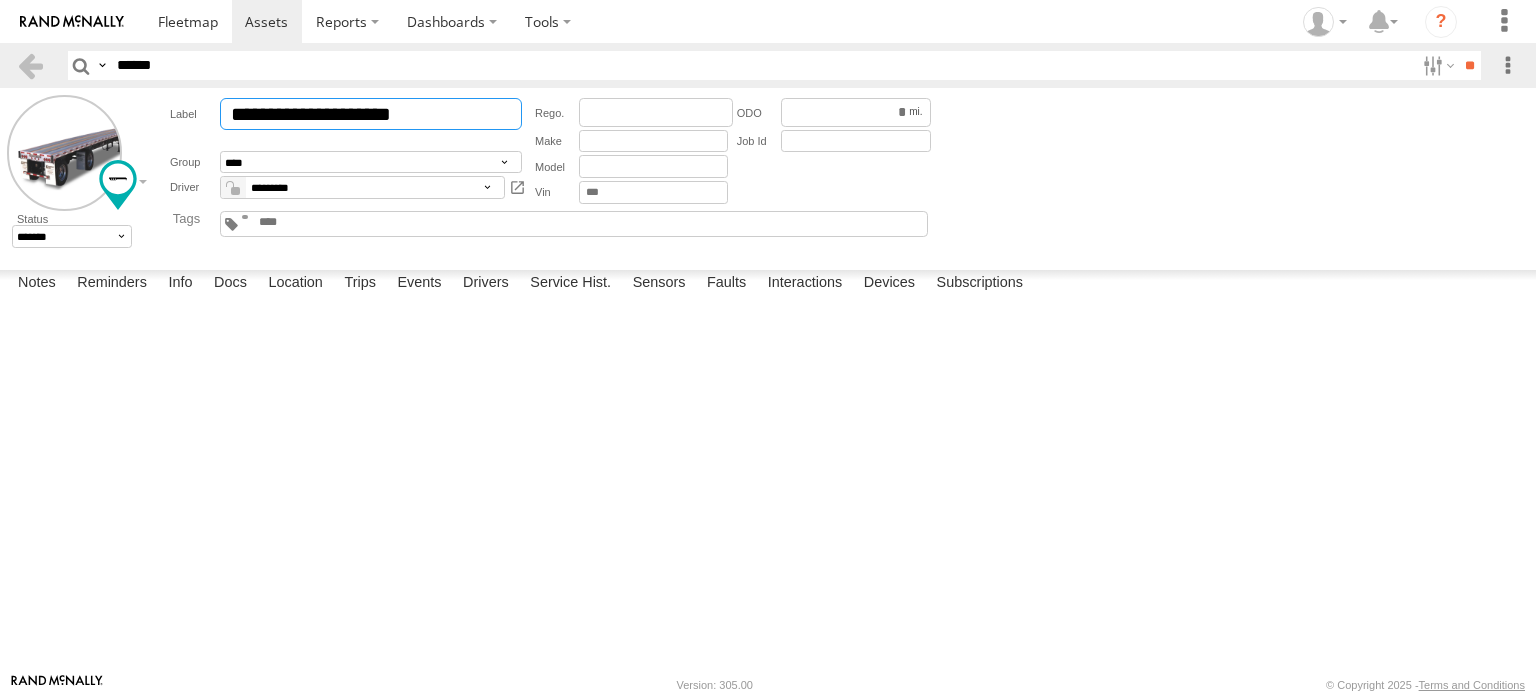 type on "**********" 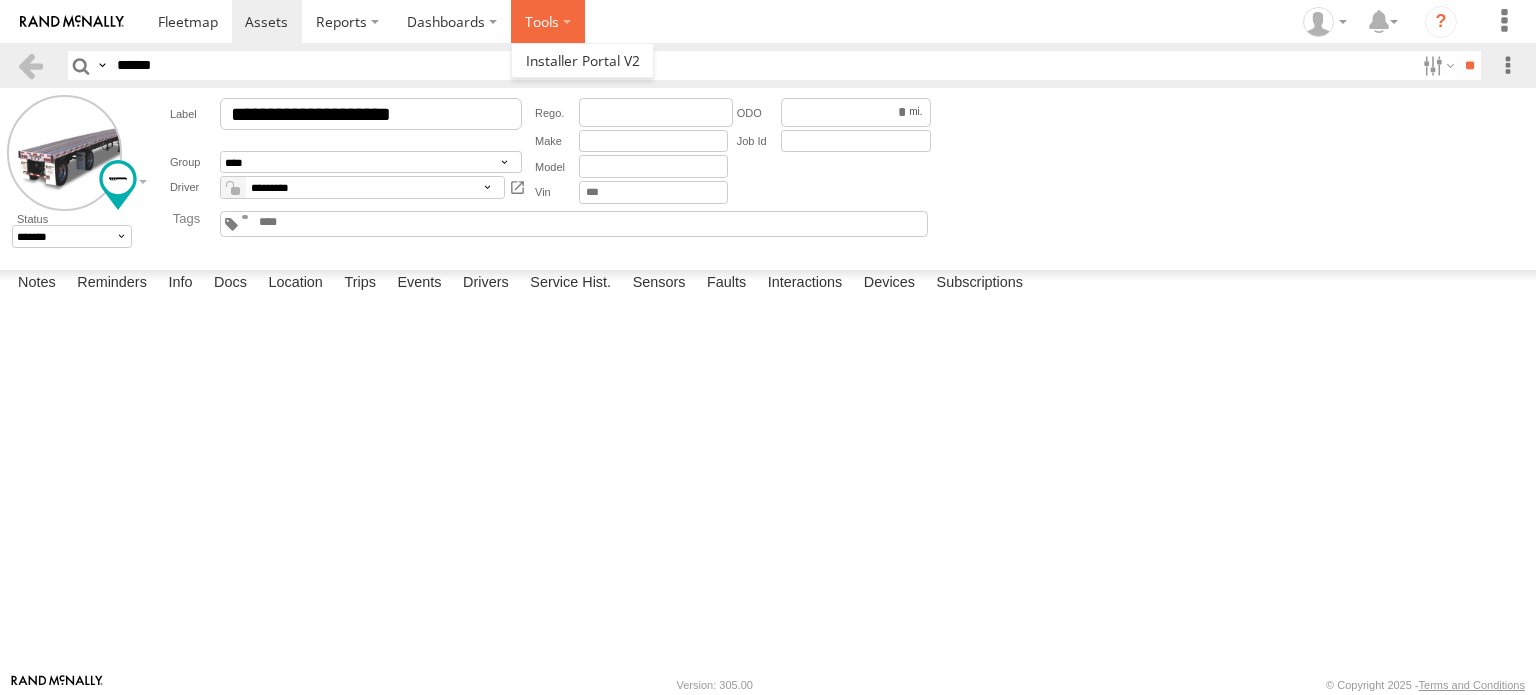 click at bounding box center [548, 21] 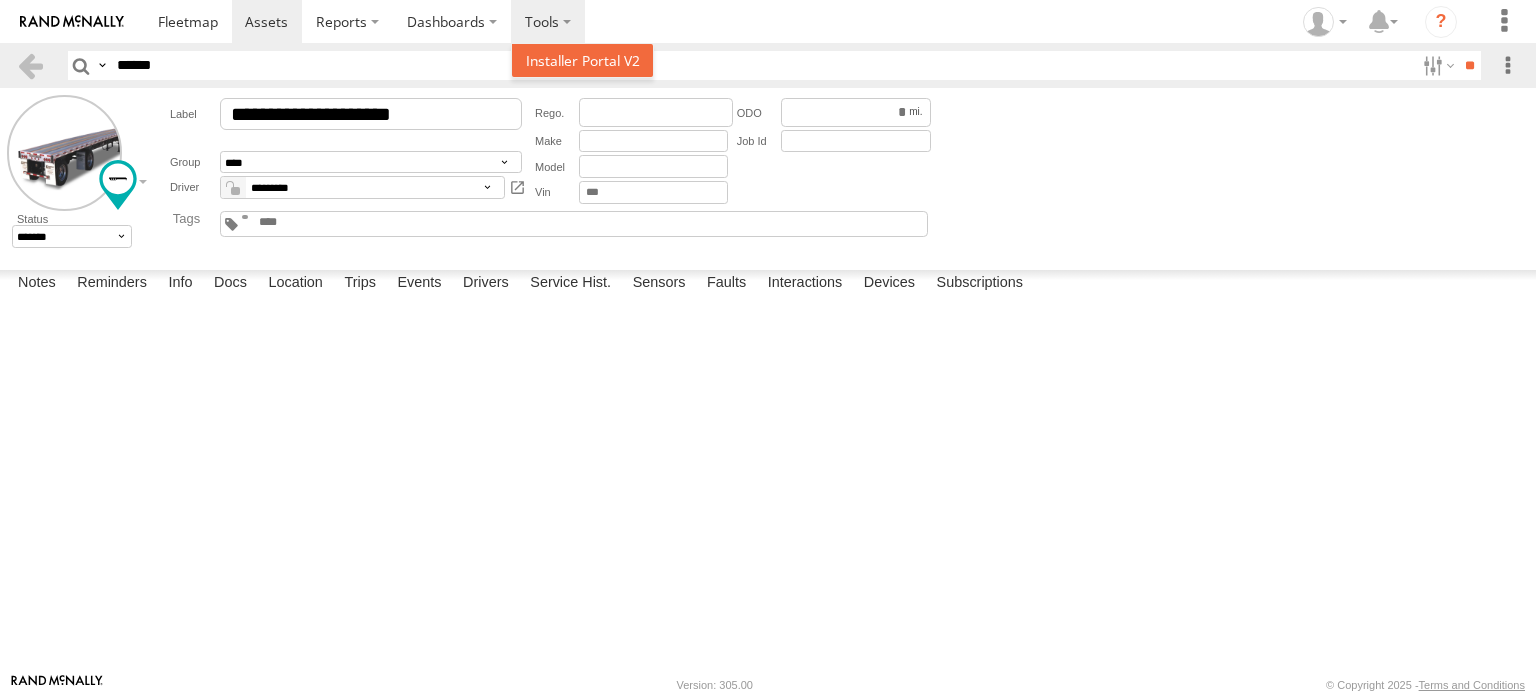 click at bounding box center [583, 60] 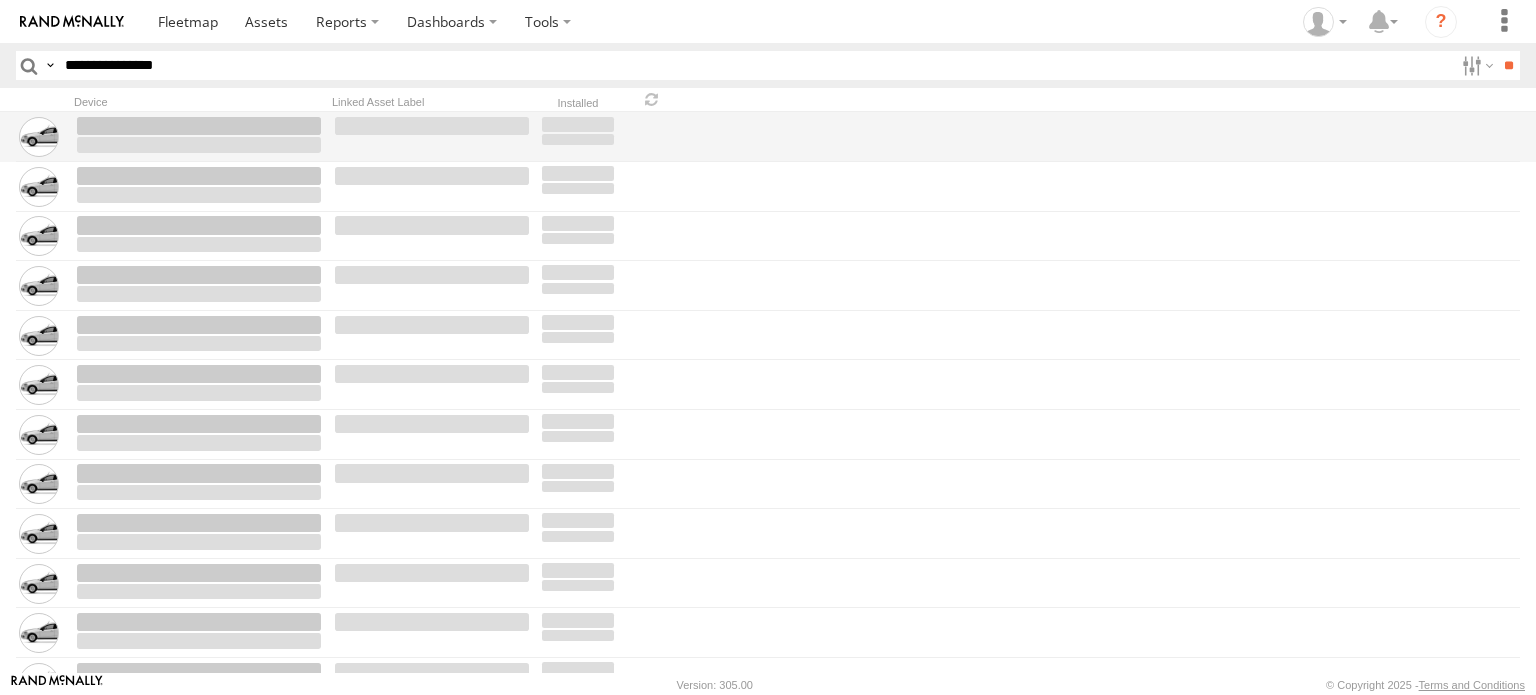 scroll, scrollTop: 0, scrollLeft: 0, axis: both 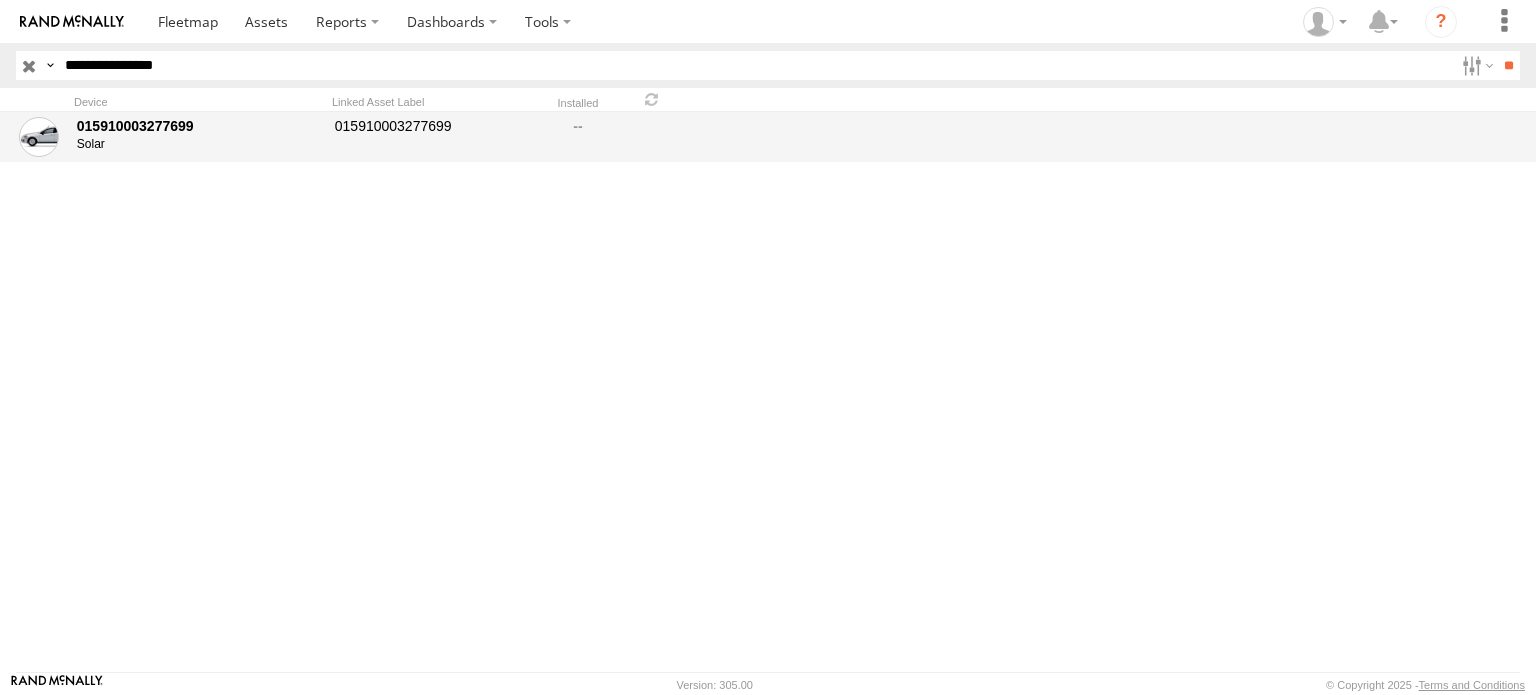click on "015910003277699" at bounding box center [199, 126] 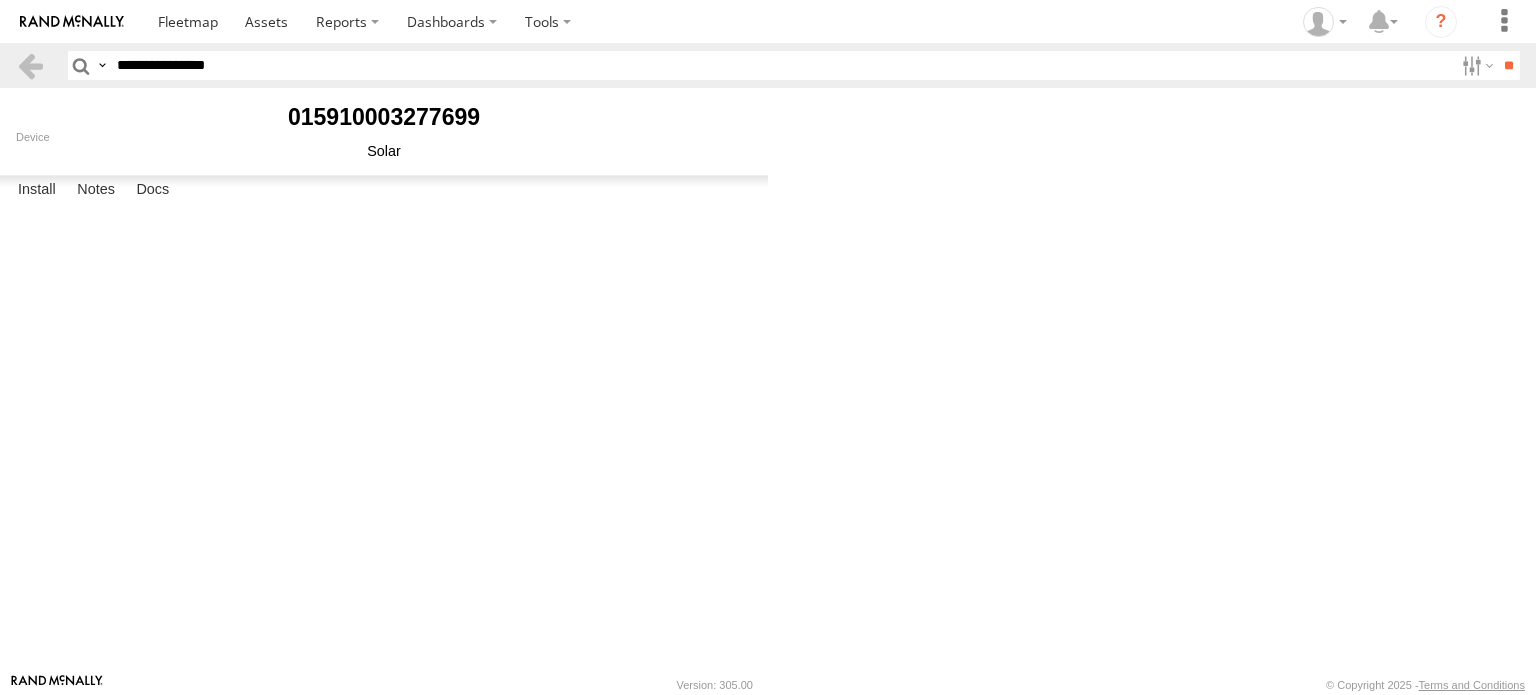 scroll, scrollTop: 0, scrollLeft: 0, axis: both 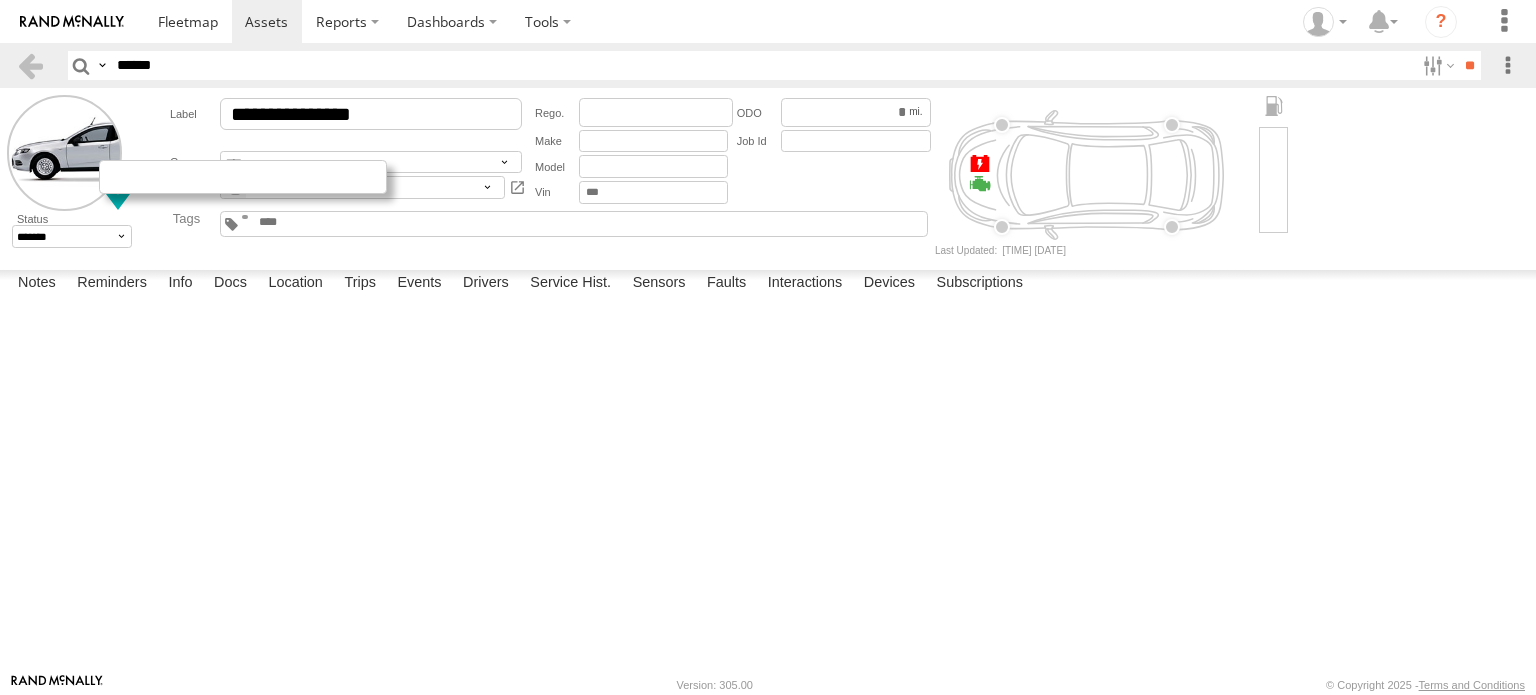 click at bounding box center (243, 177) 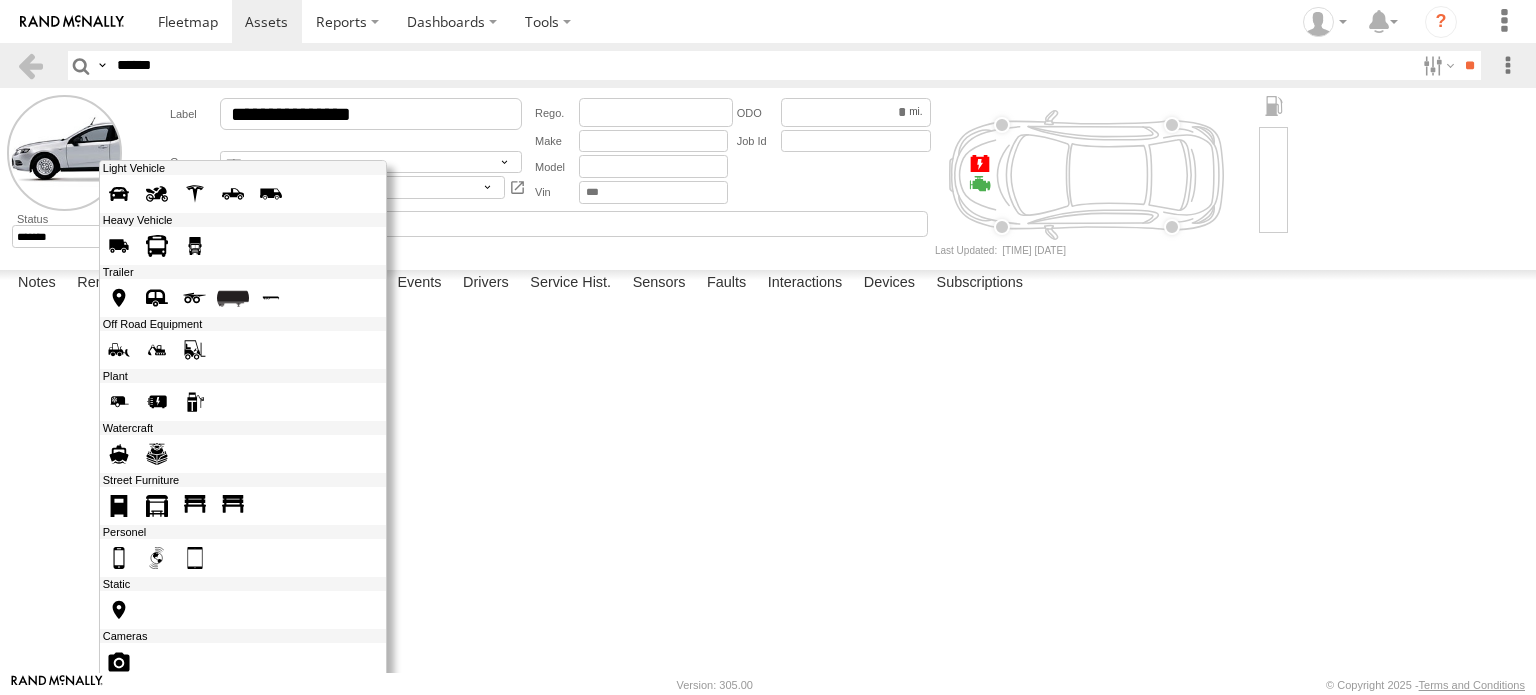 click at bounding box center (195, 246) 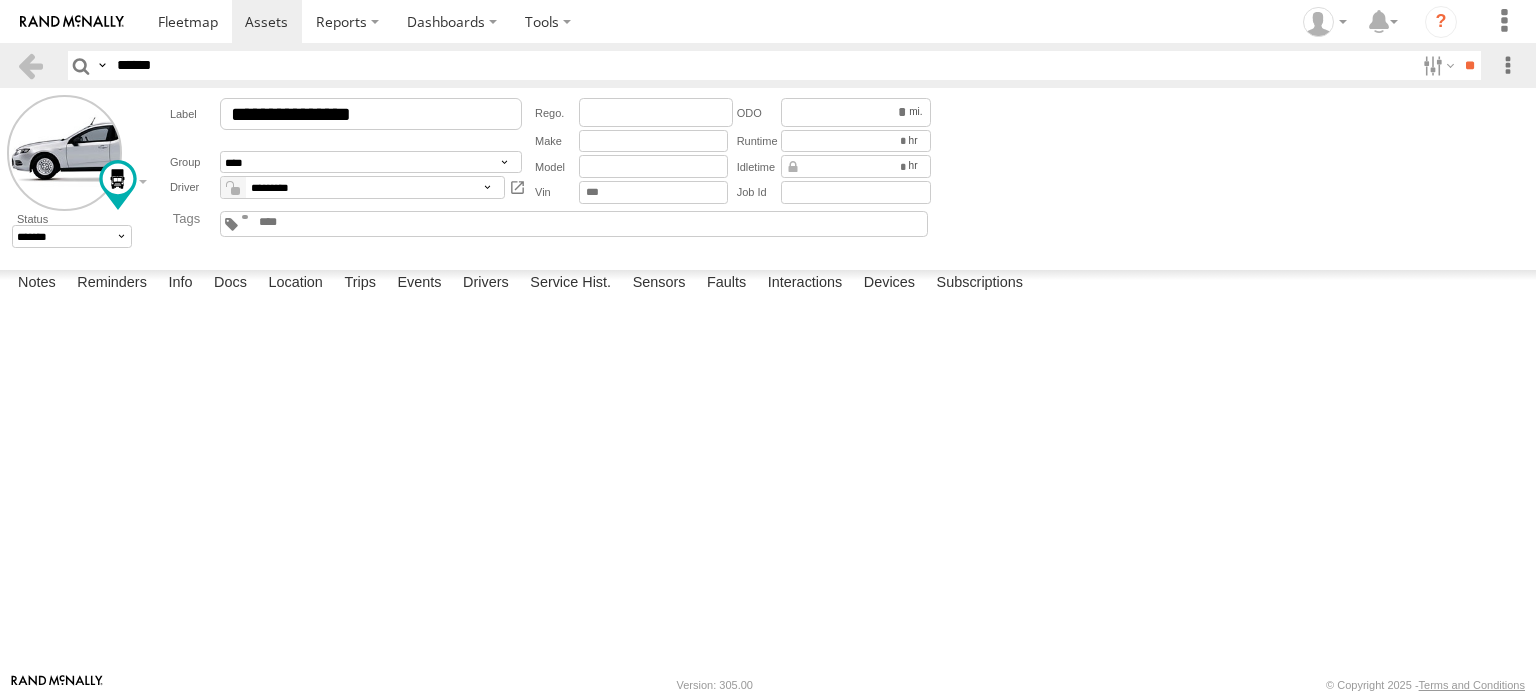 scroll, scrollTop: 0, scrollLeft: 0, axis: both 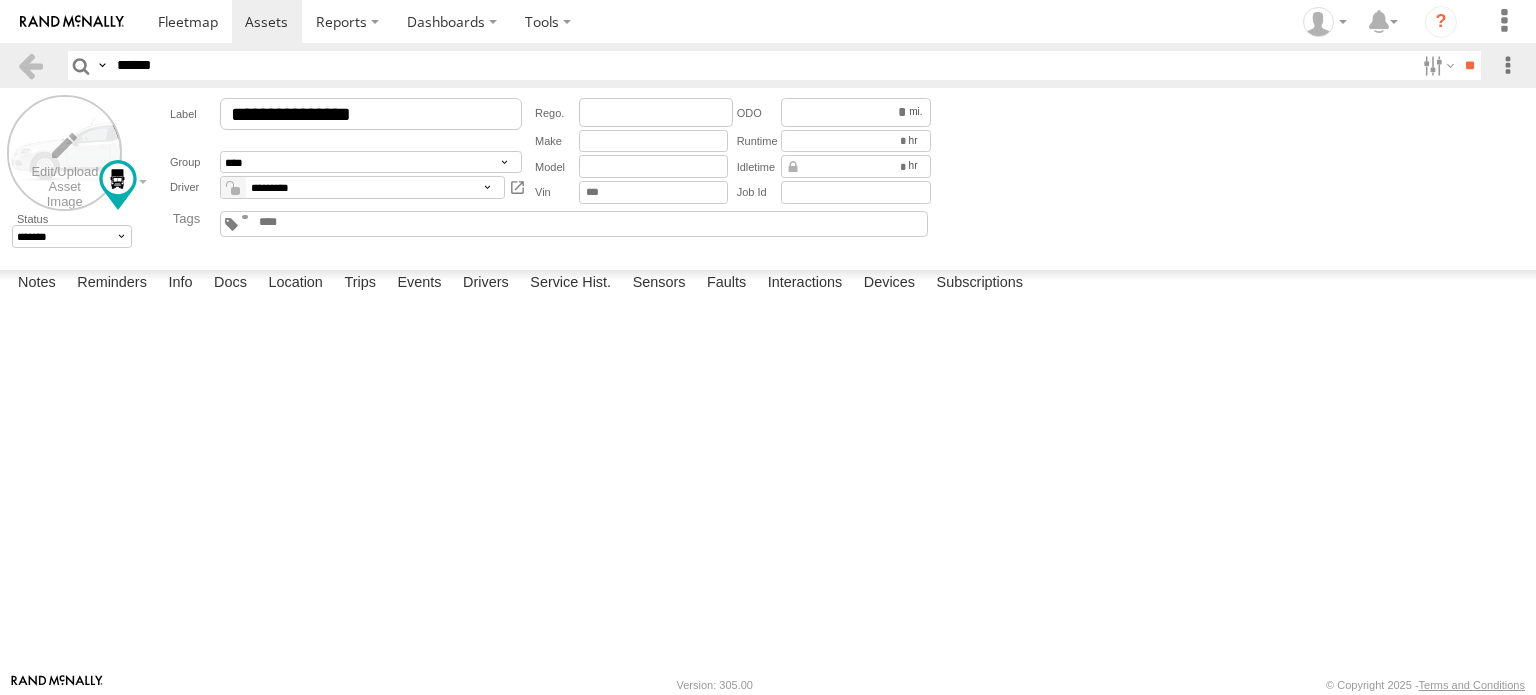 click at bounding box center [64, 152] 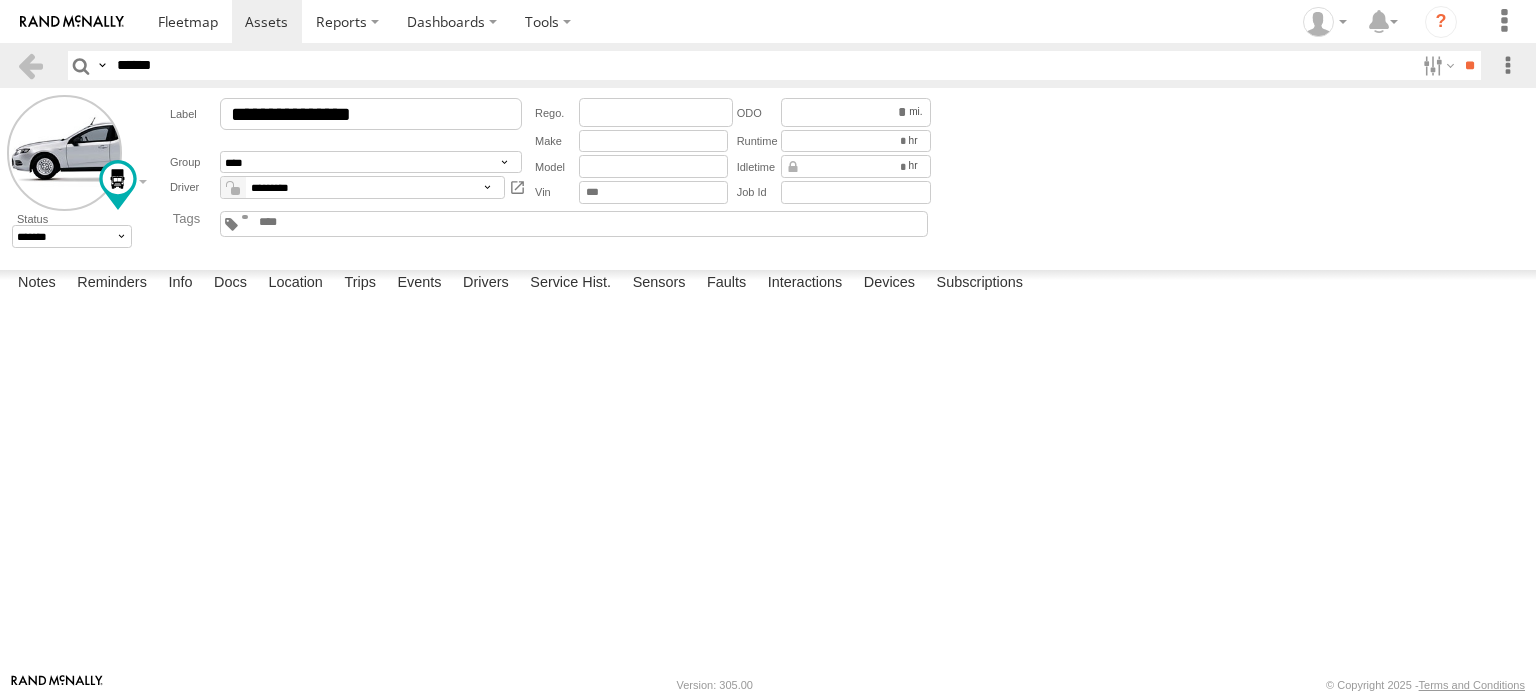 click on "Library" at bounding box center [0, 0] 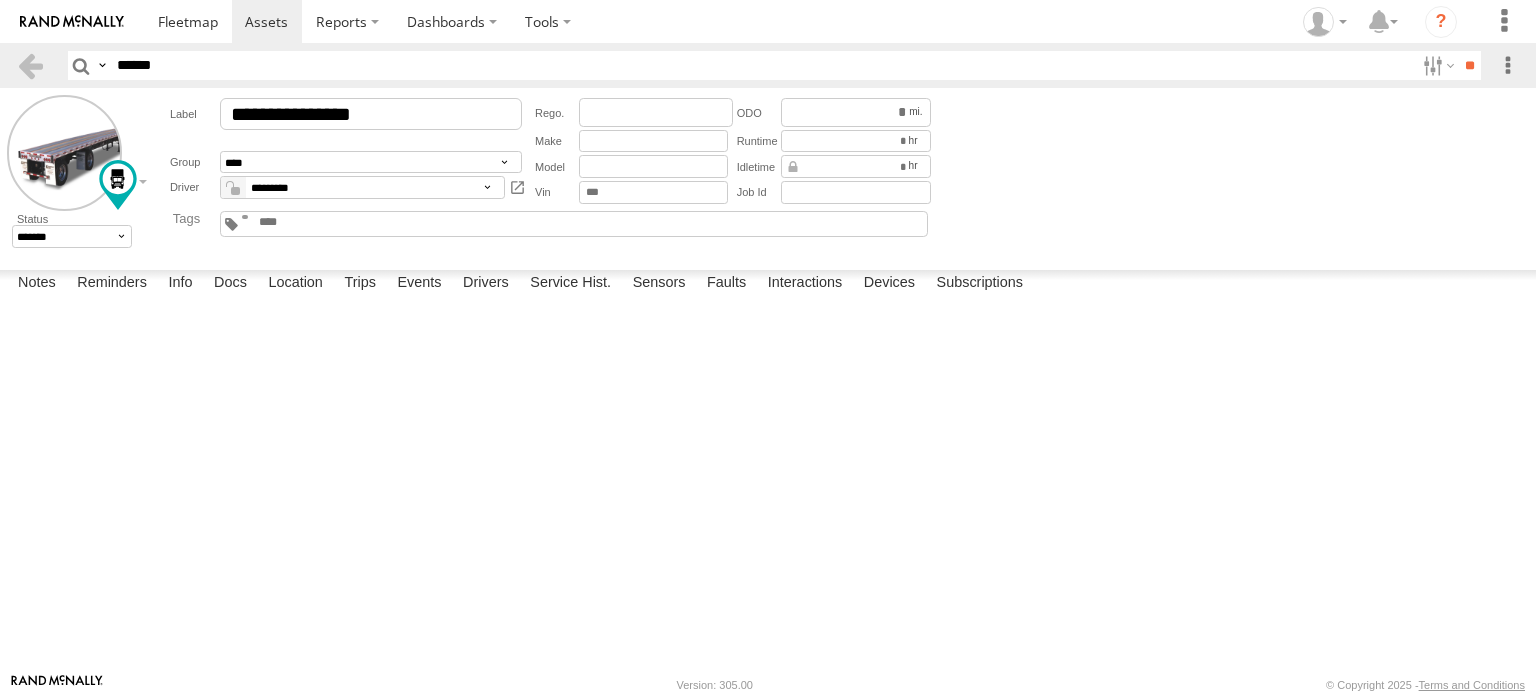 click on "Close" at bounding box center (0, 0) 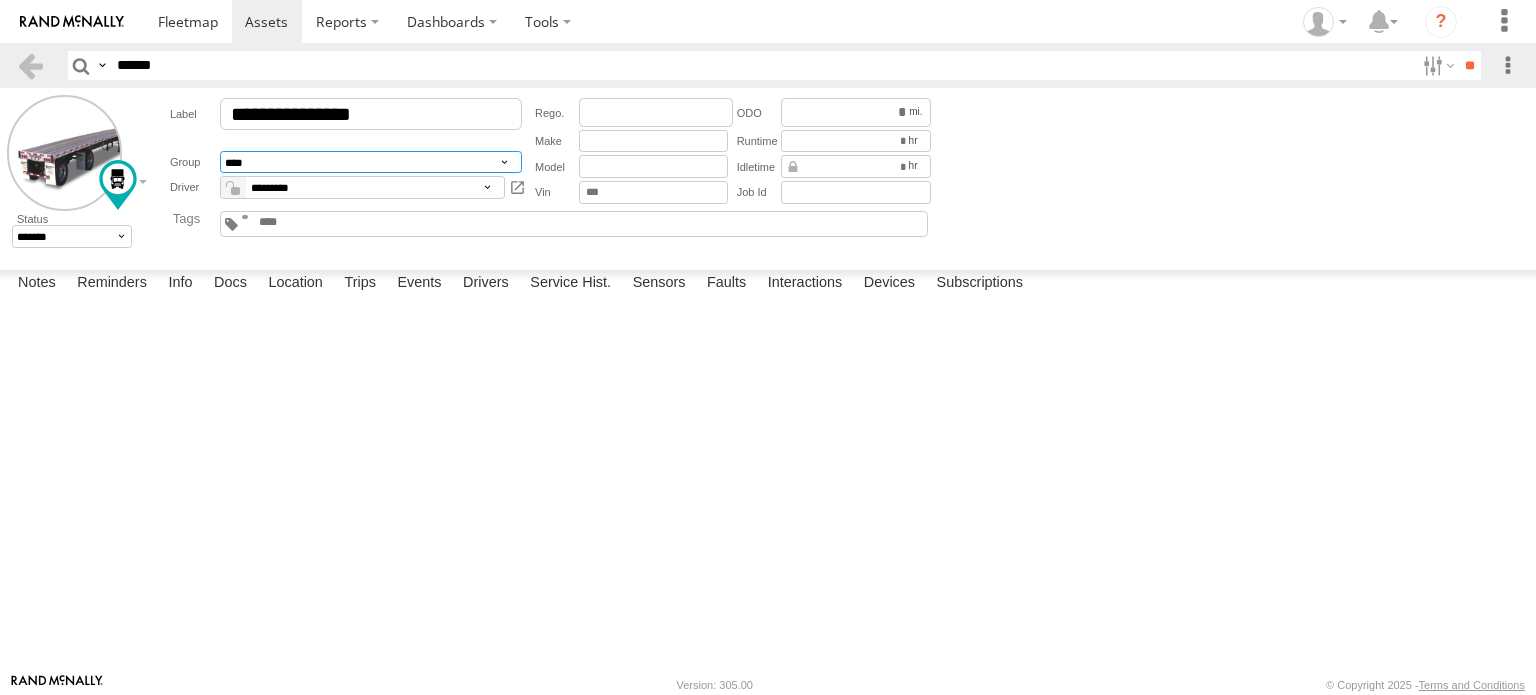 click on "**********" at bounding box center (371, 162) 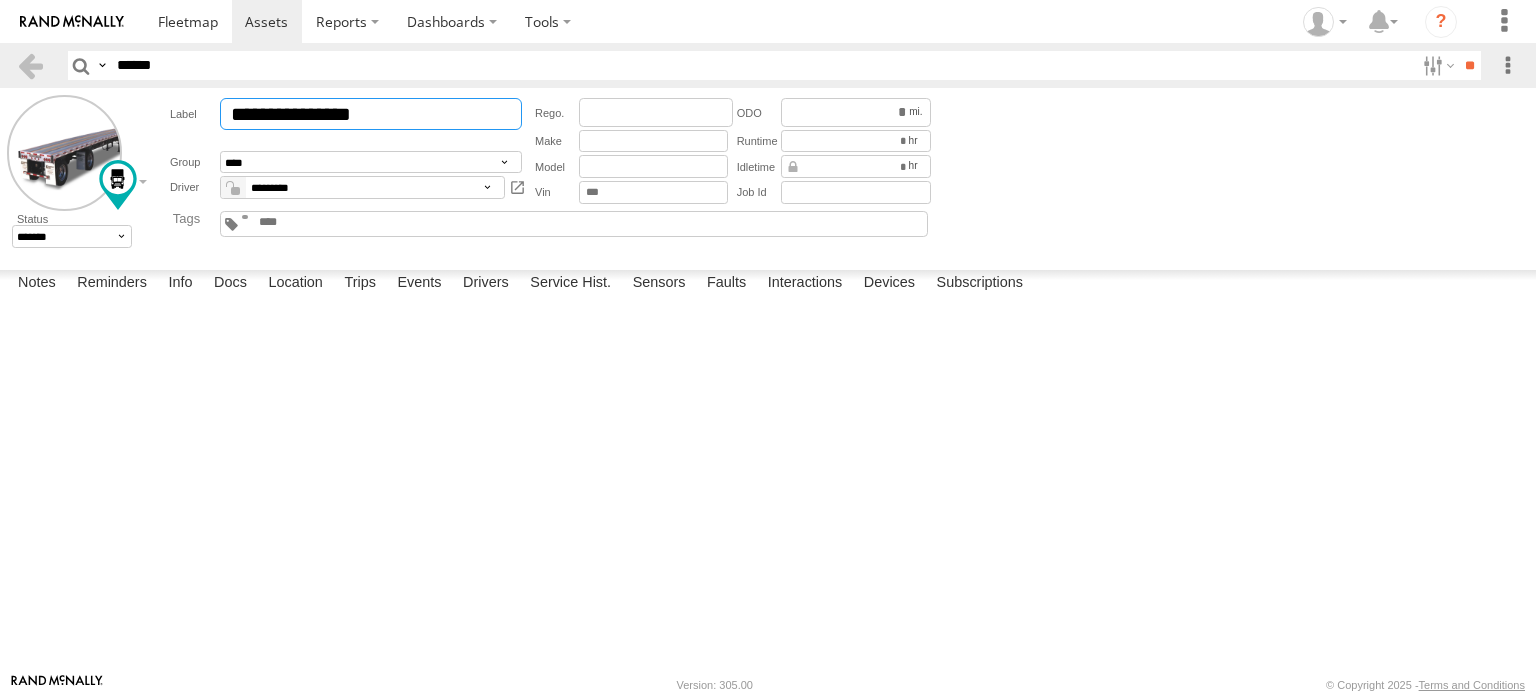 click on "**********" at bounding box center (371, 114) 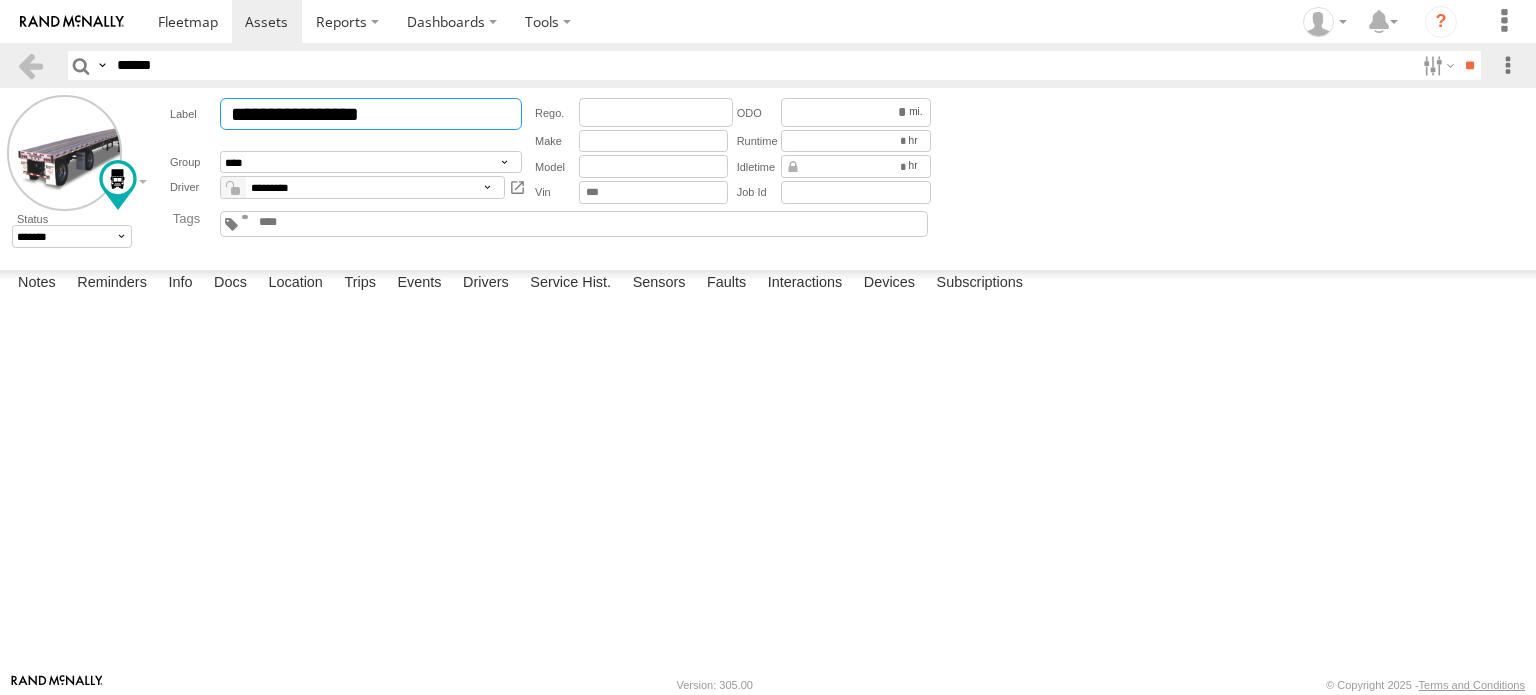 click on "**********" at bounding box center [371, 114] 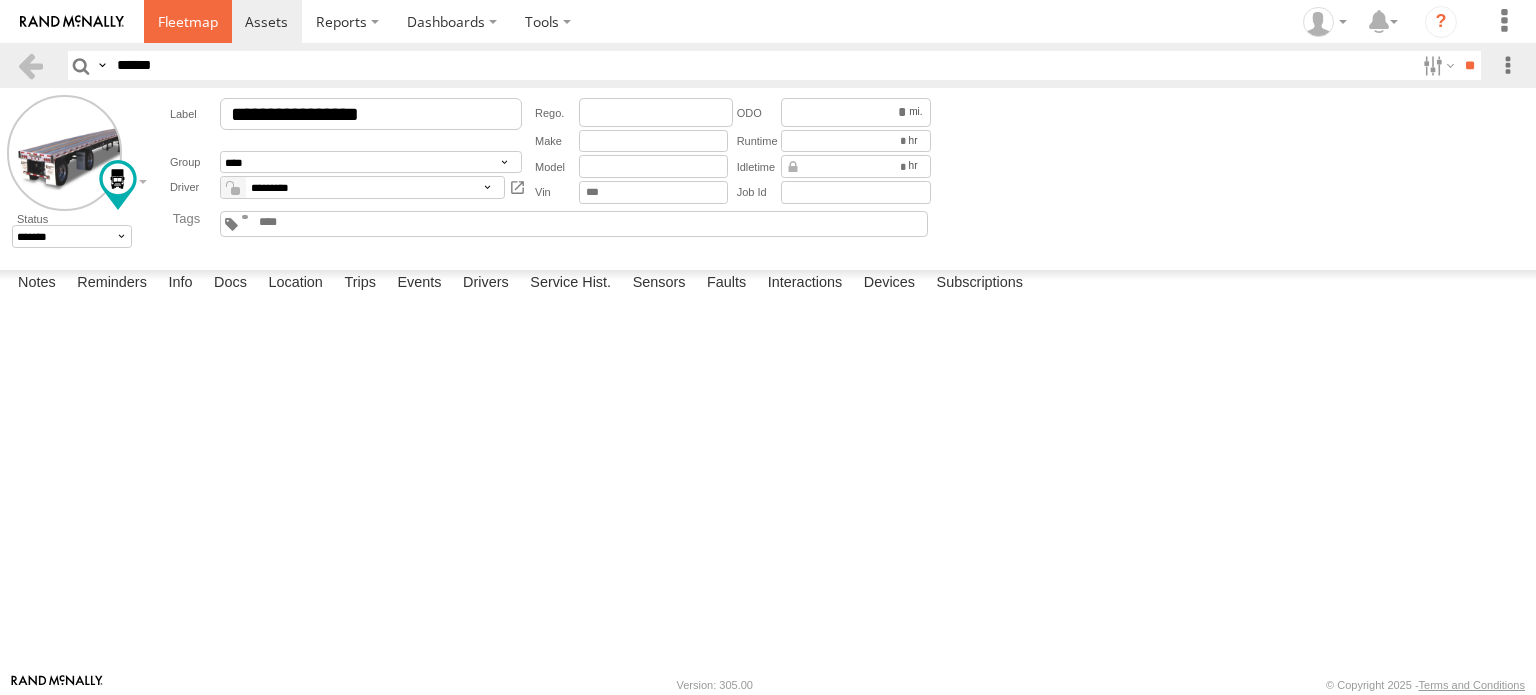 click at bounding box center [188, 21] 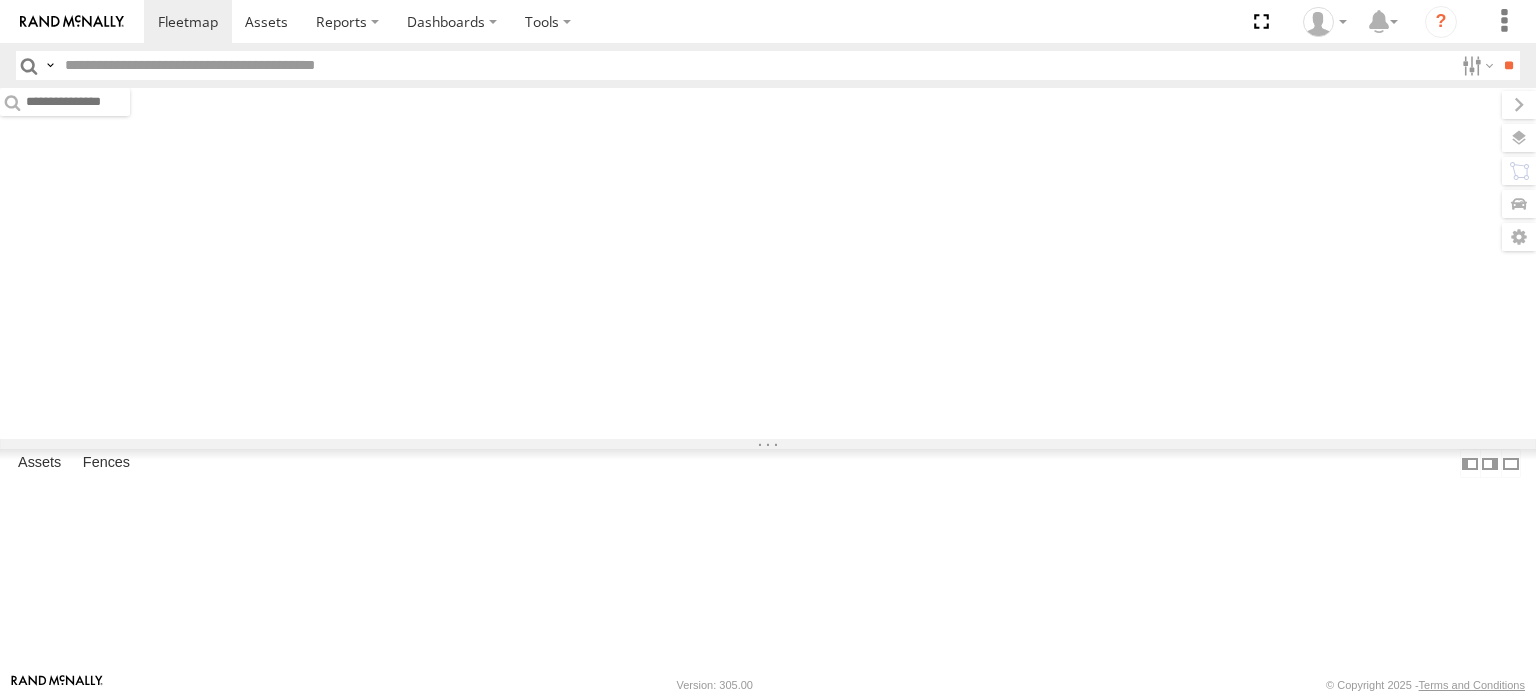 scroll, scrollTop: 0, scrollLeft: 0, axis: both 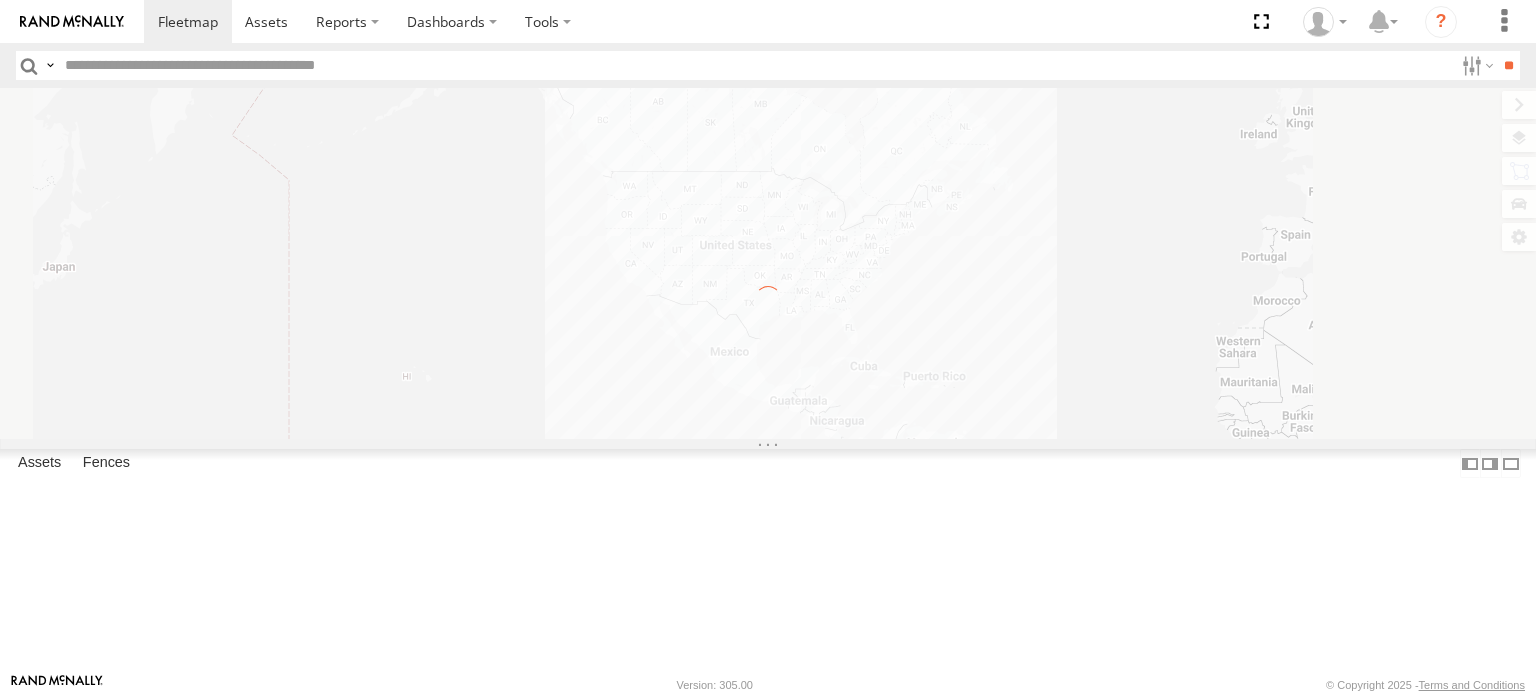 click at bounding box center [755, 65] 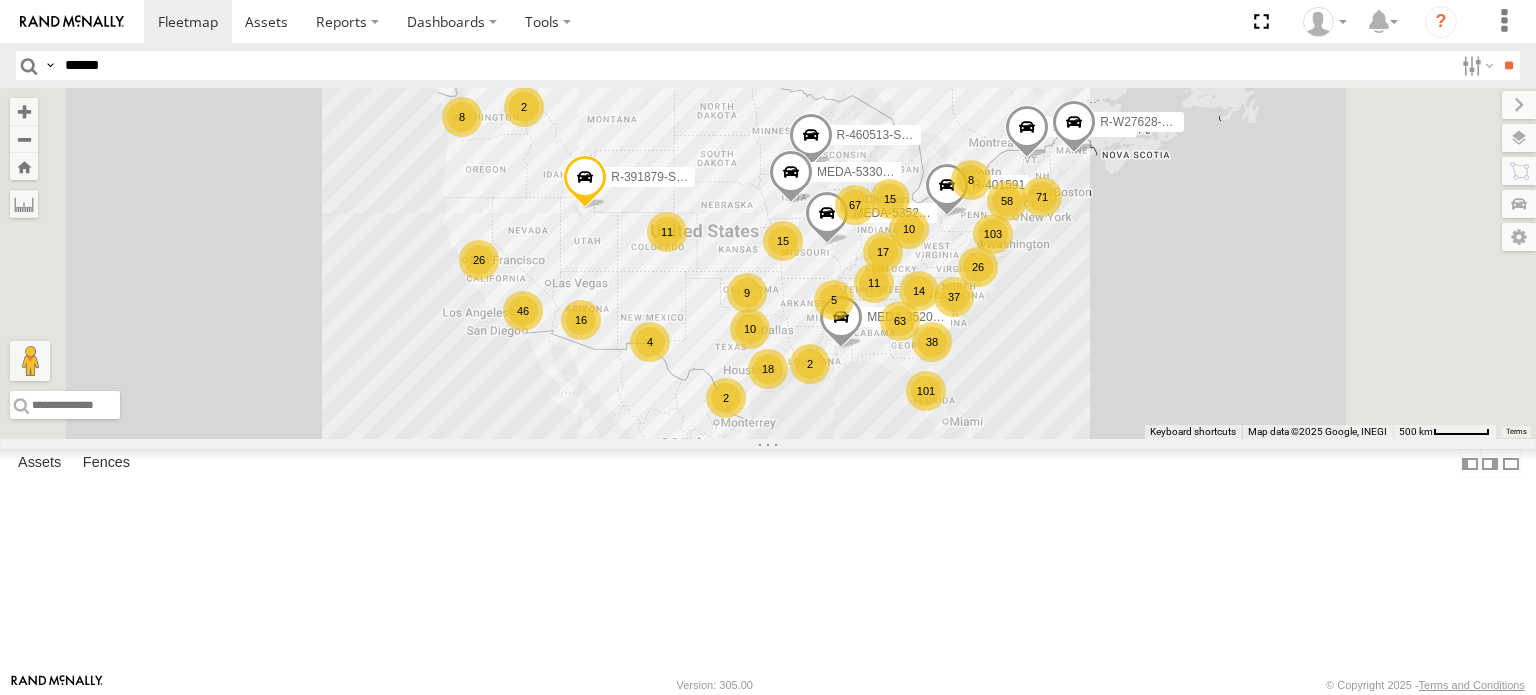 type on "******" 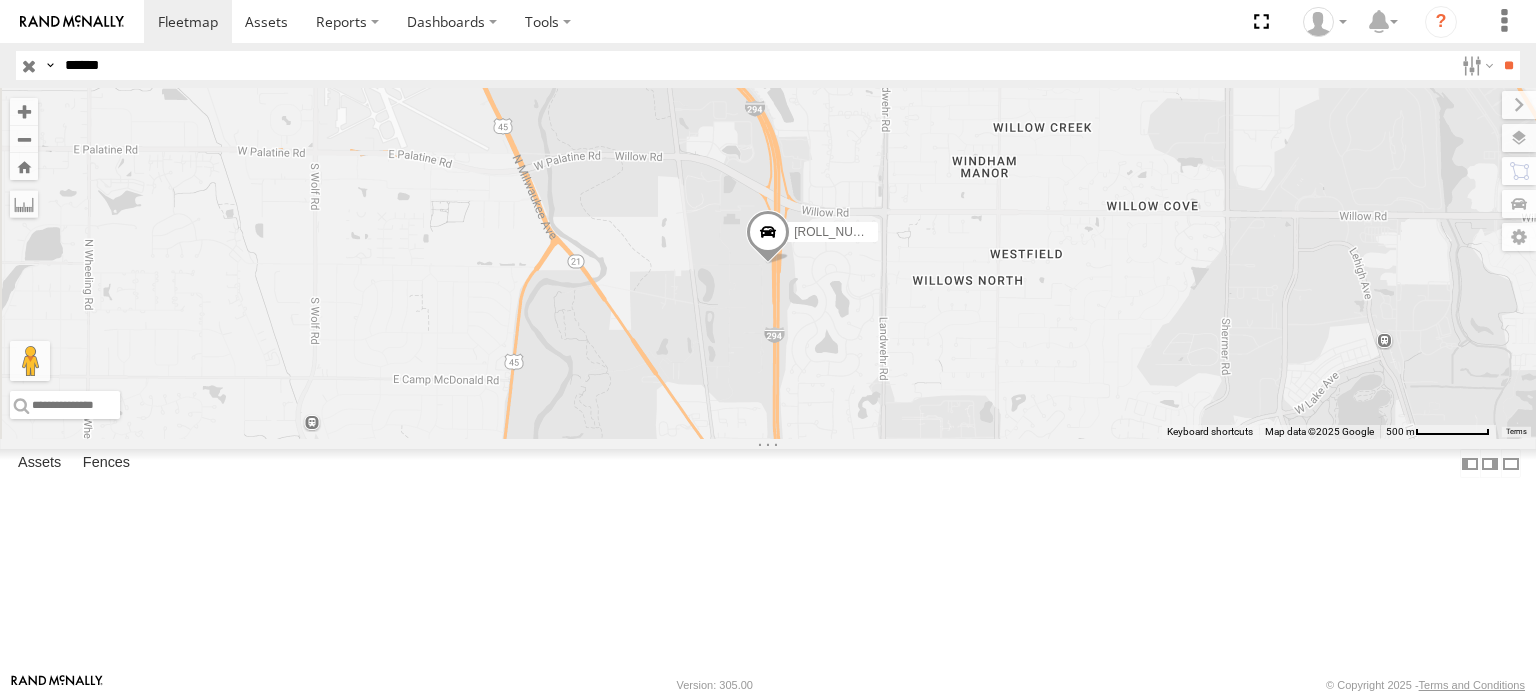 click on "MEDA-535212-Roll" at bounding box center (0, 0) 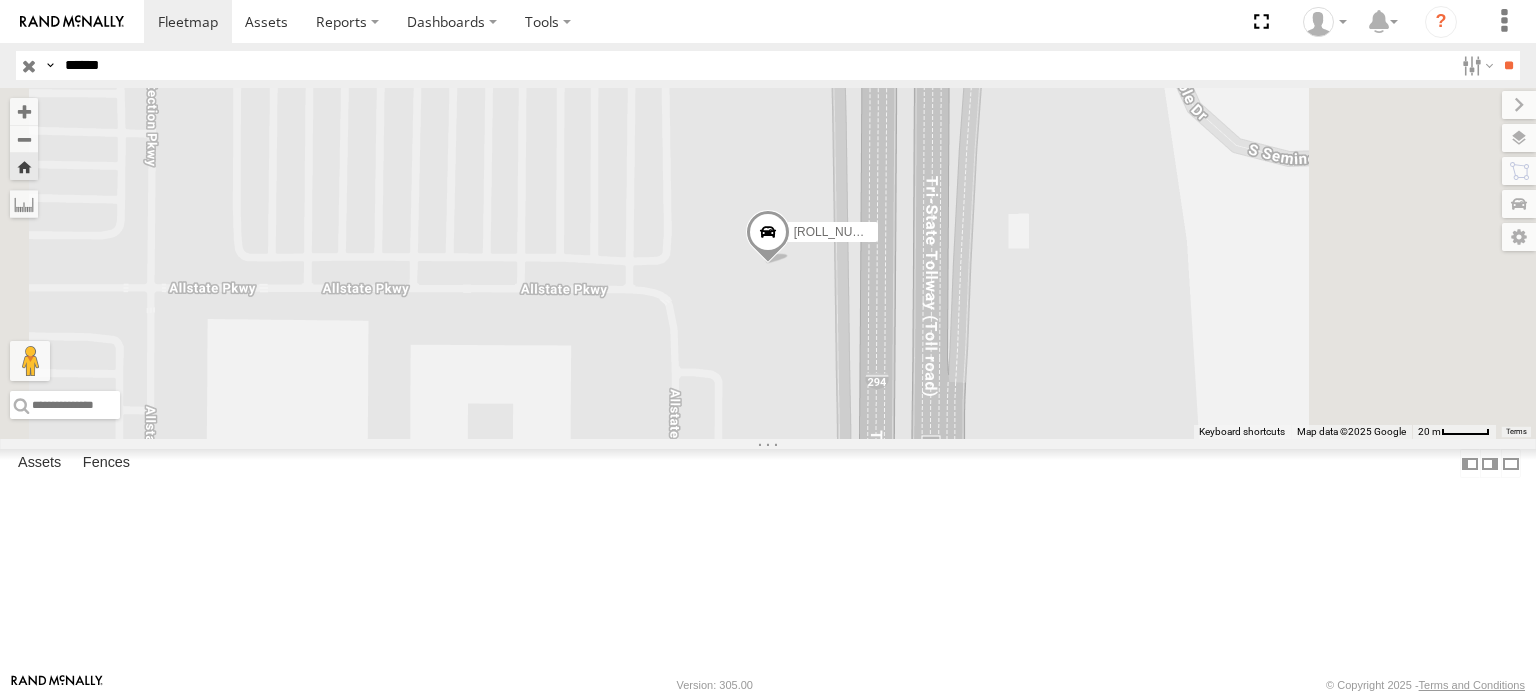 click at bounding box center (768, 237) 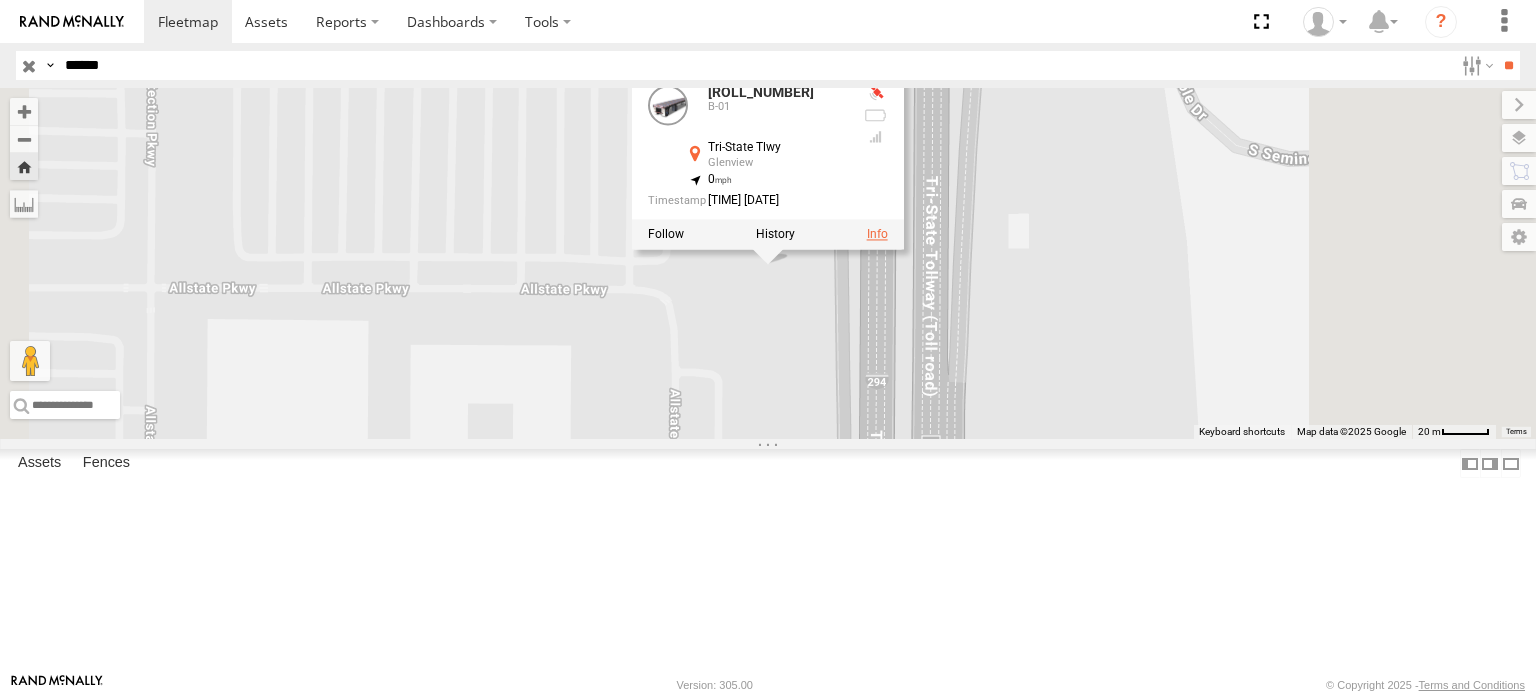click at bounding box center (877, 234) 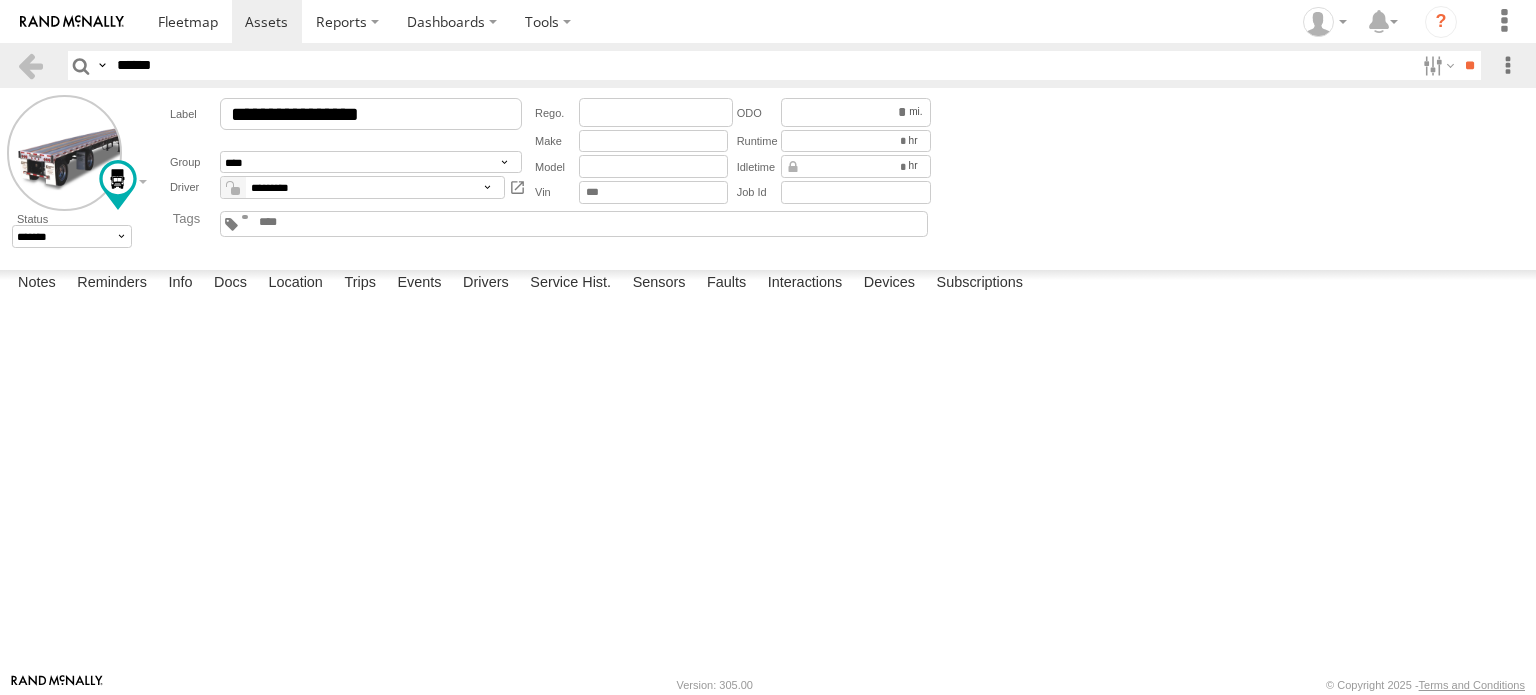 scroll, scrollTop: 0, scrollLeft: 0, axis: both 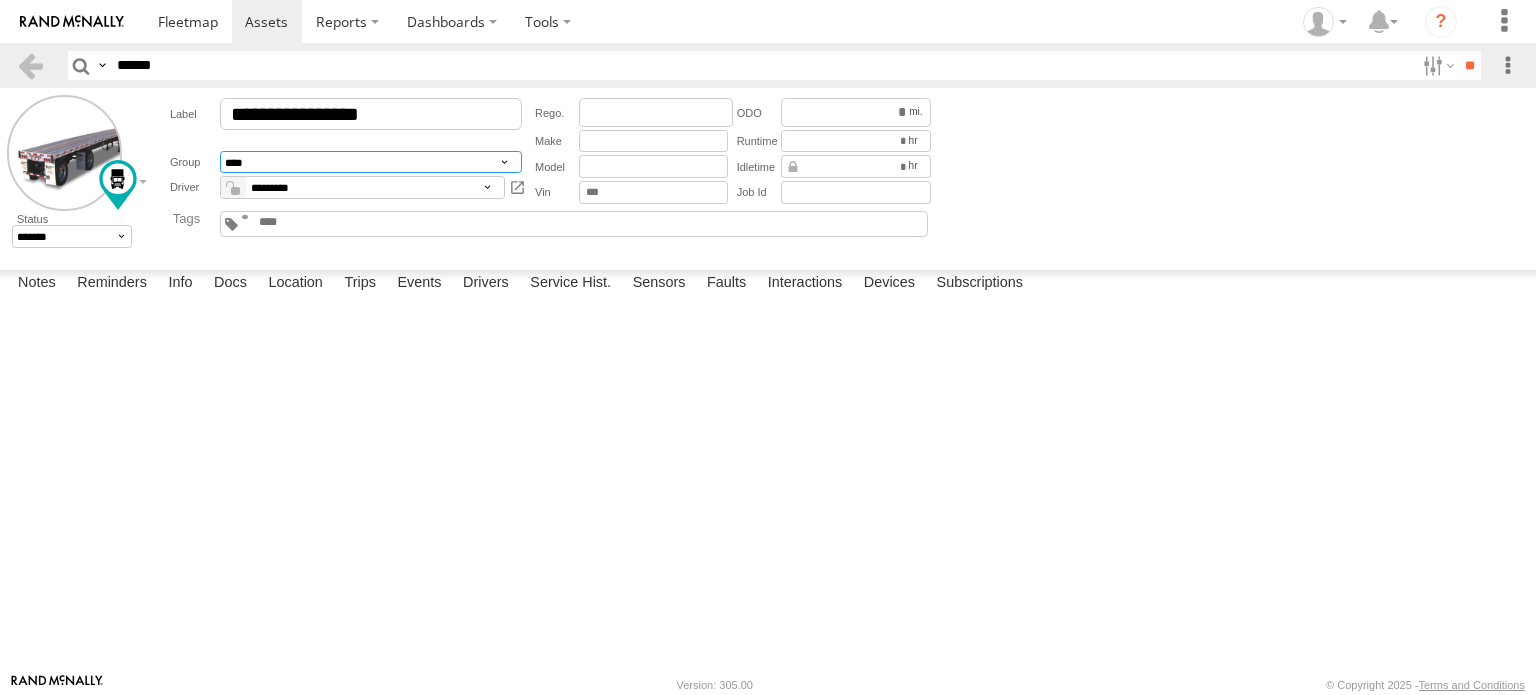 click on "**********" at bounding box center (371, 162) 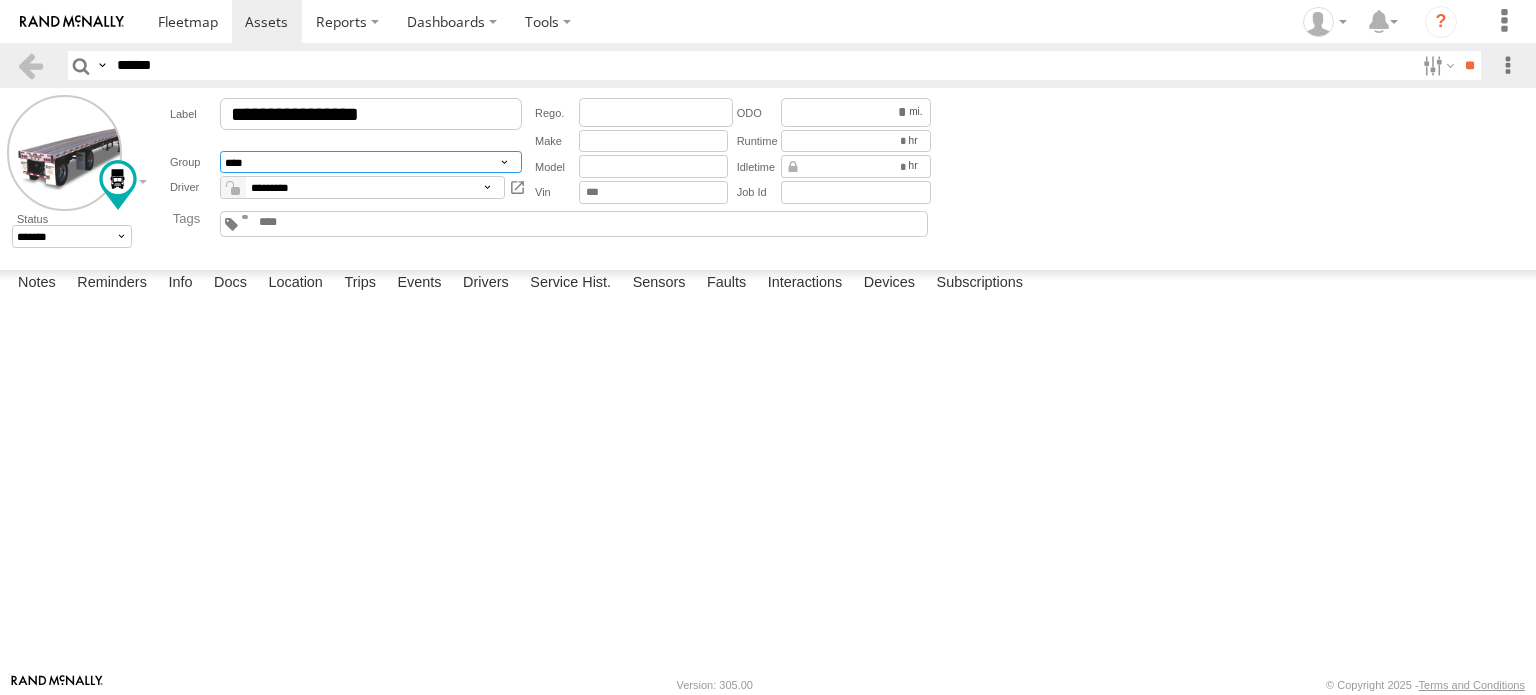 select on "****" 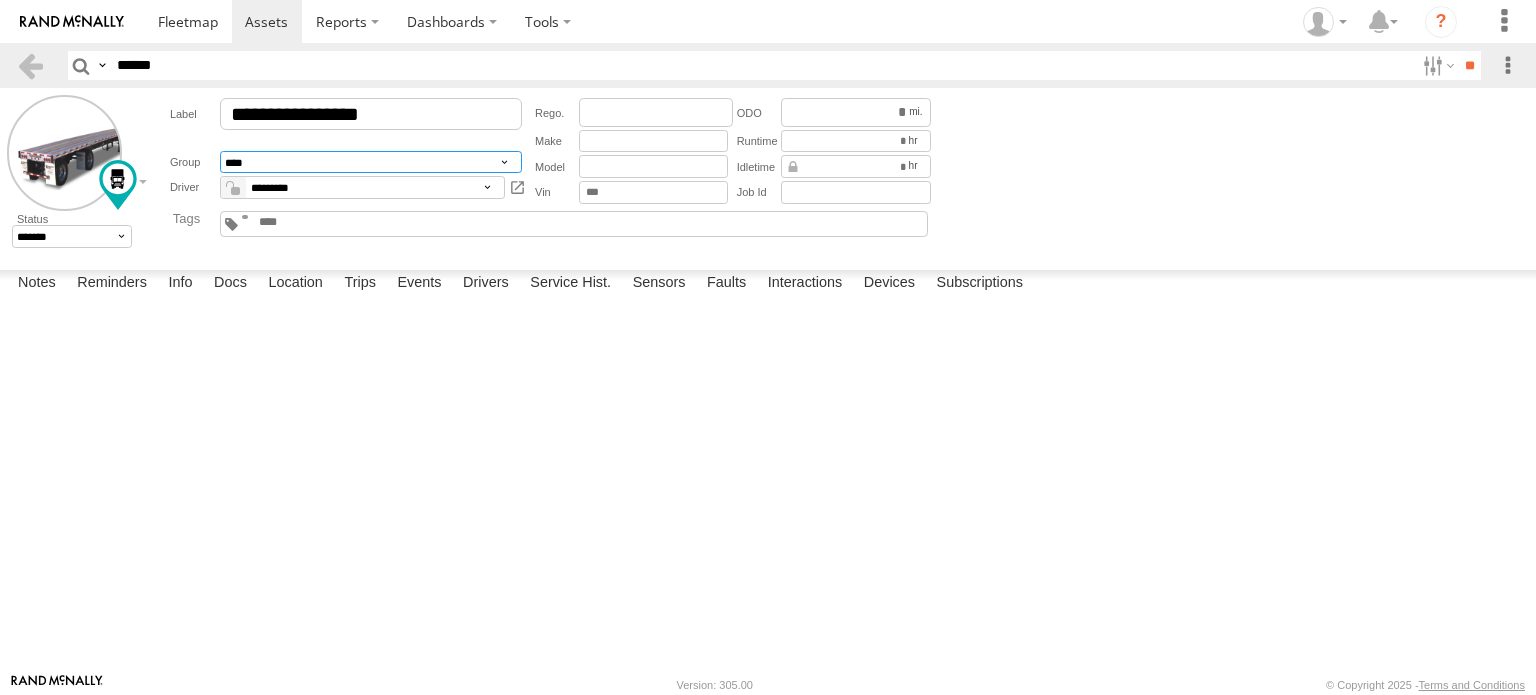 click on "**********" at bounding box center (371, 162) 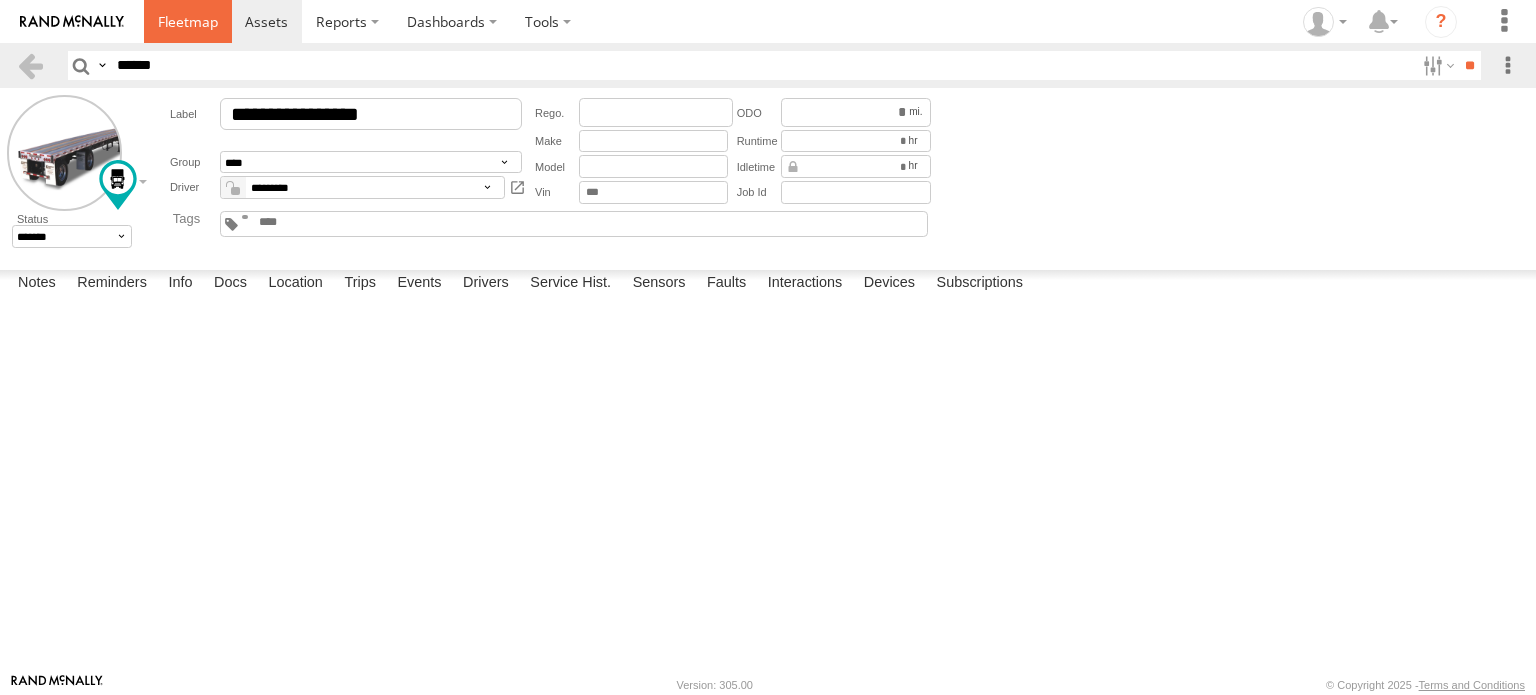 click at bounding box center [188, 21] 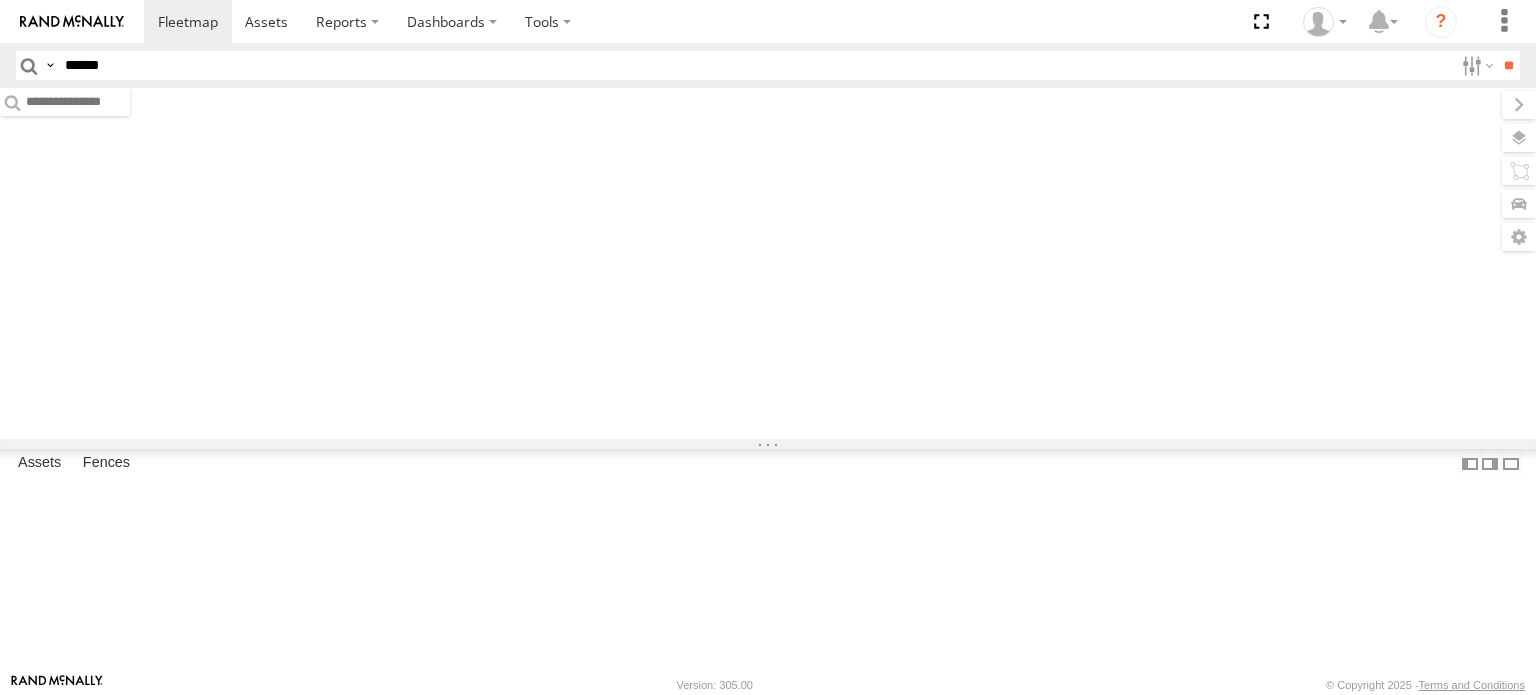 scroll, scrollTop: 0, scrollLeft: 0, axis: both 